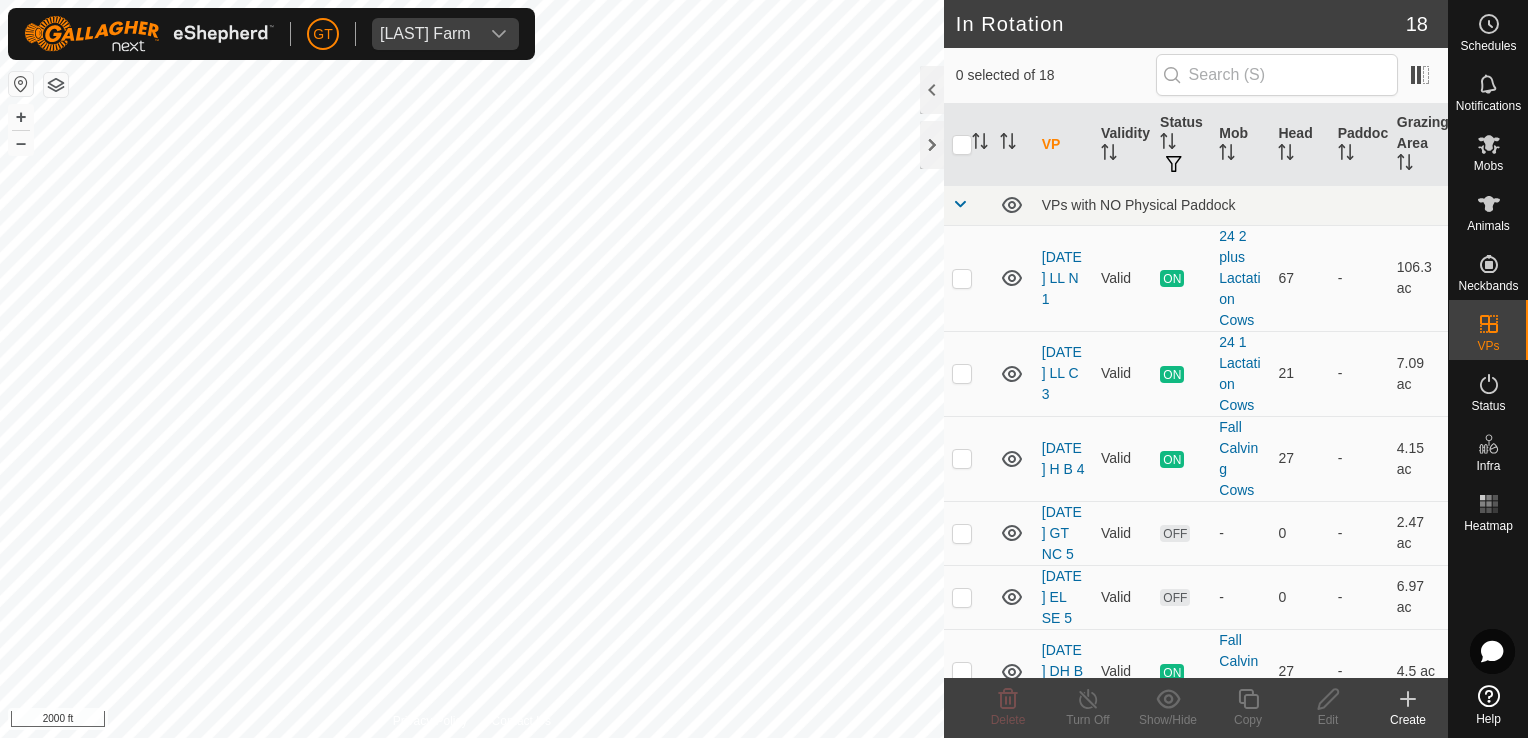 scroll, scrollTop: 0, scrollLeft: 0, axis: both 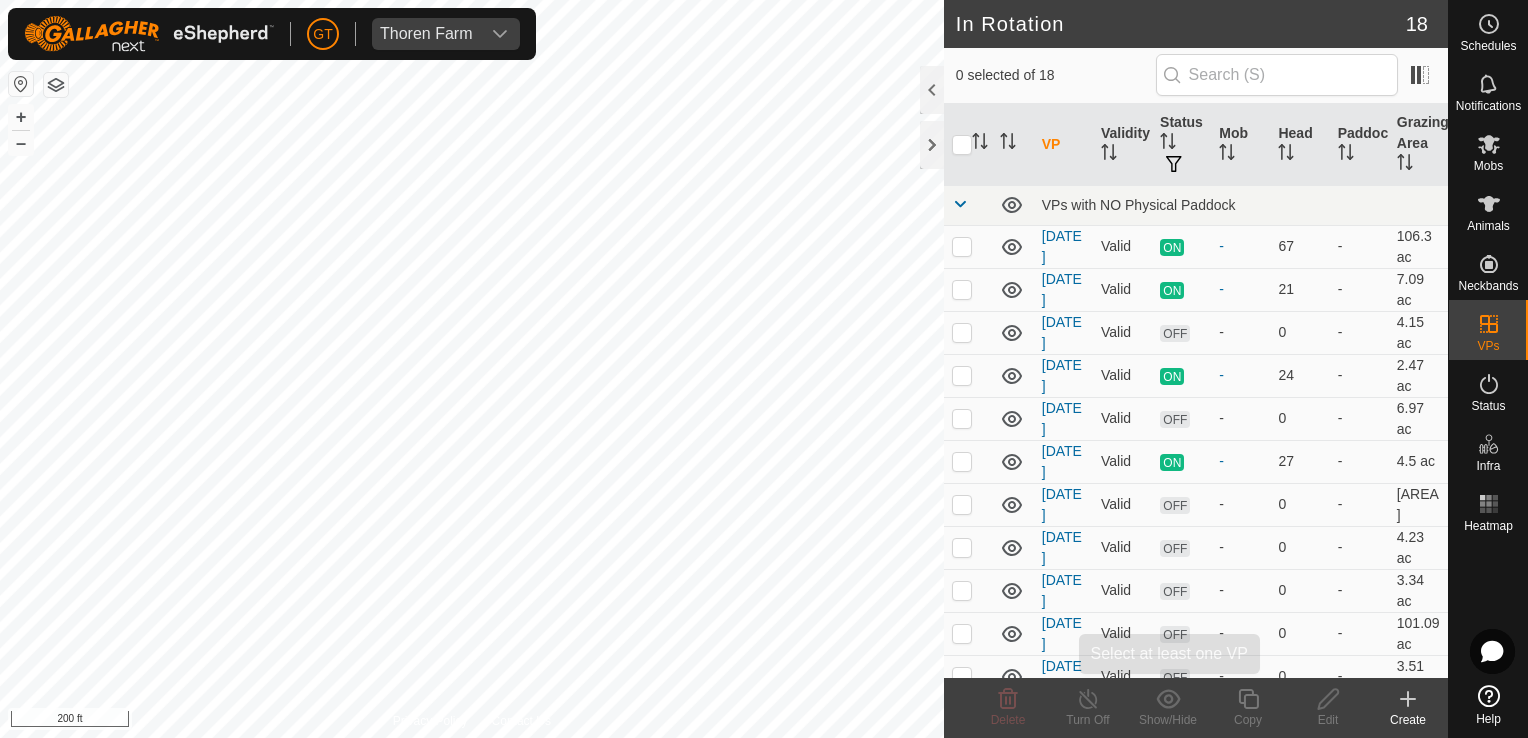 click on "[DATE]" 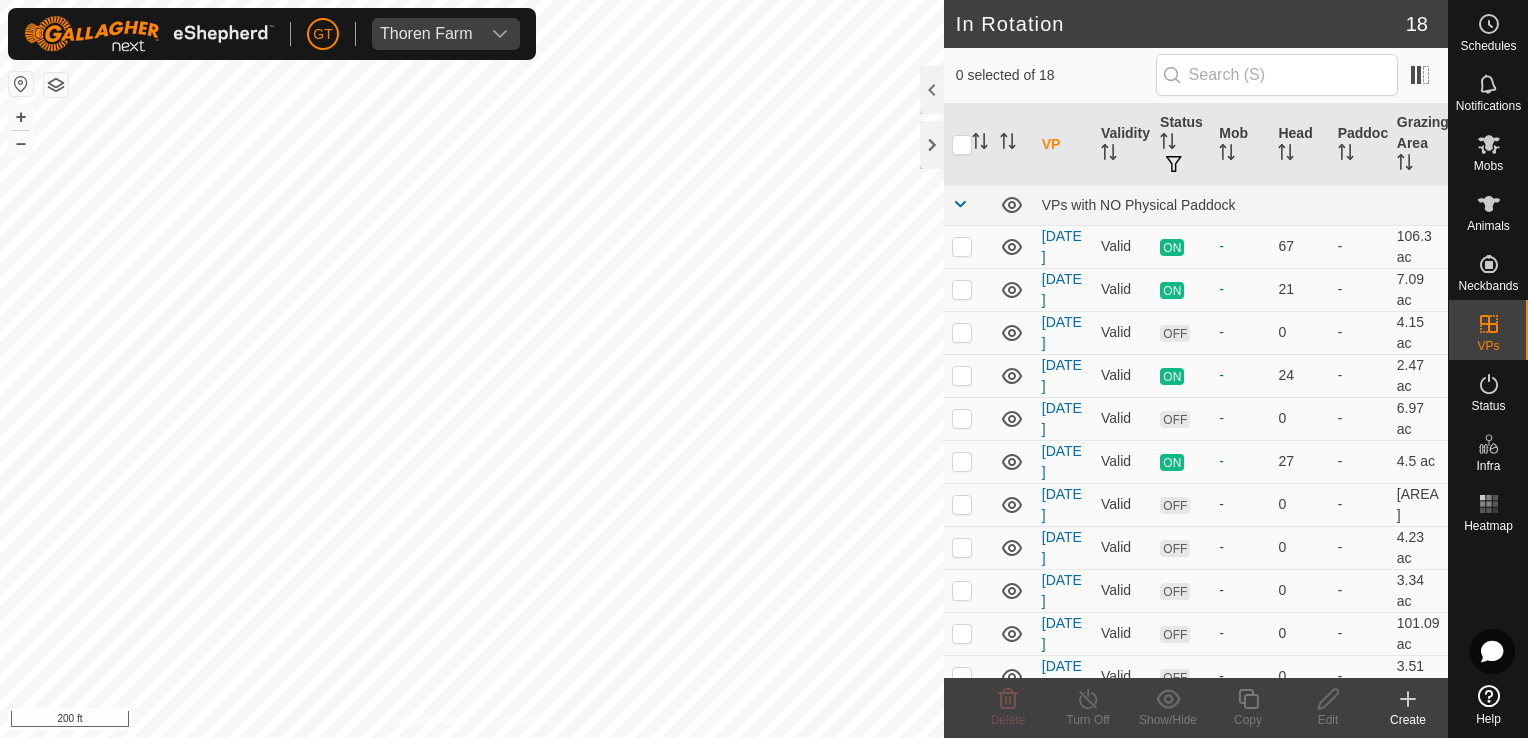 click on "[DATE]" at bounding box center [764, 369] 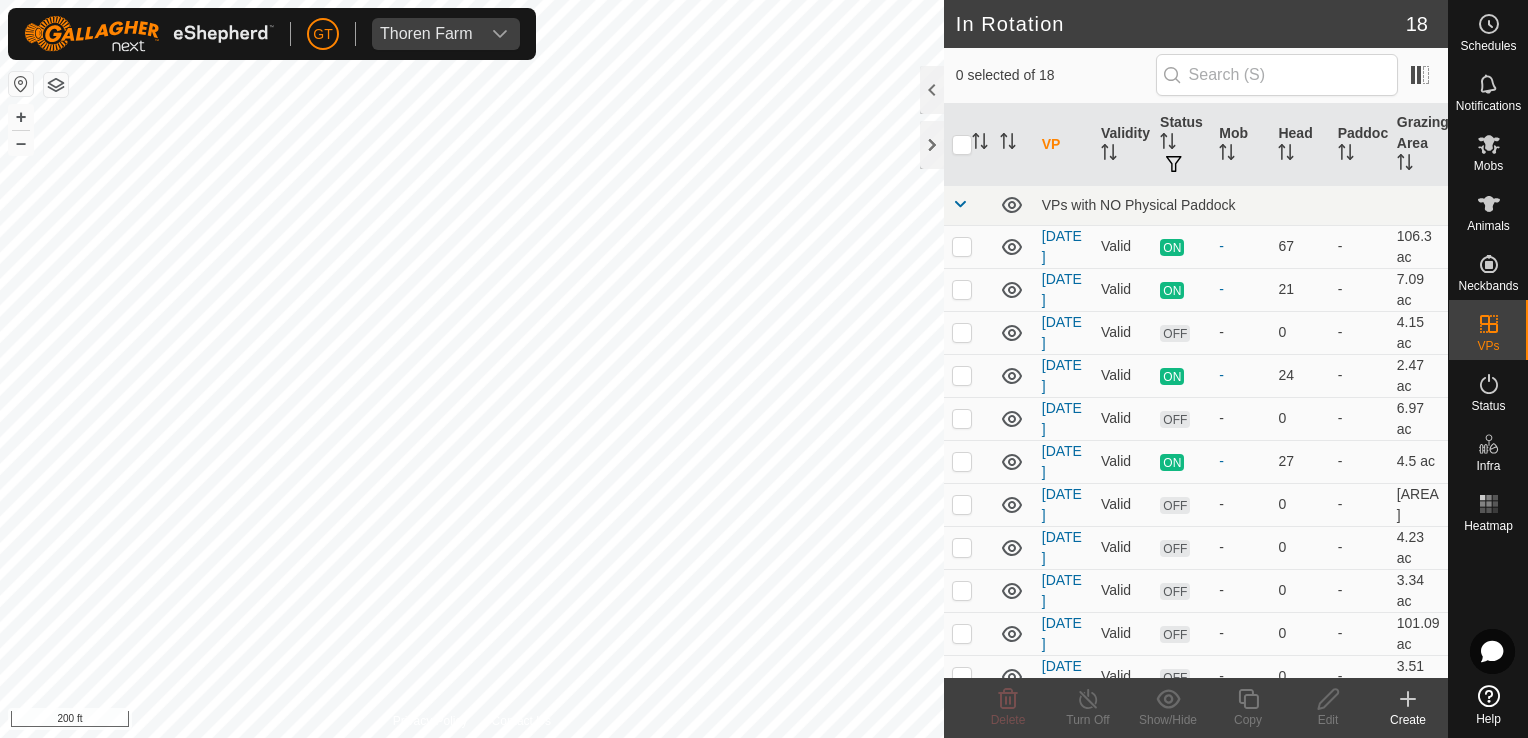 checkbox on "true" 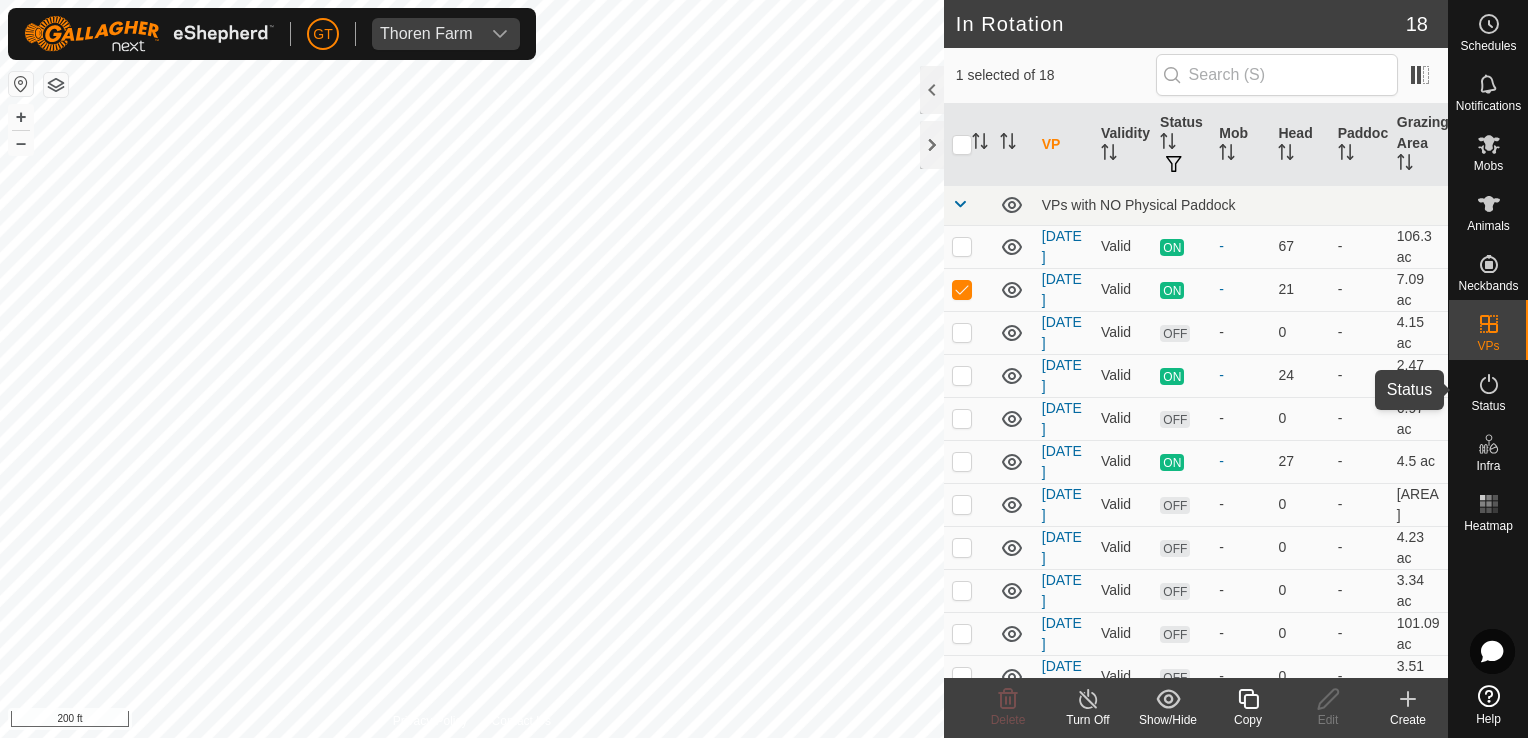 click 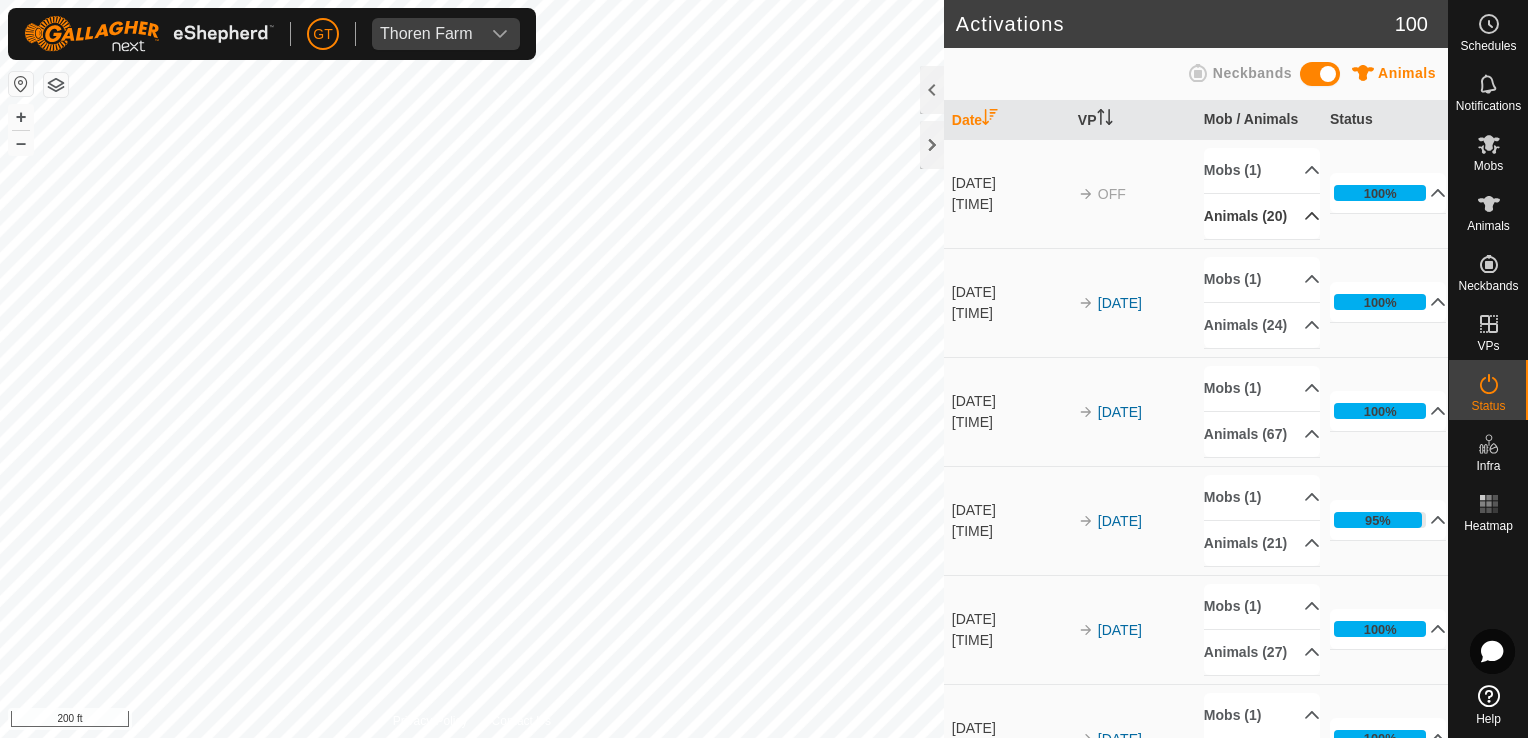 click on "Animals (20)" at bounding box center [1262, 216] 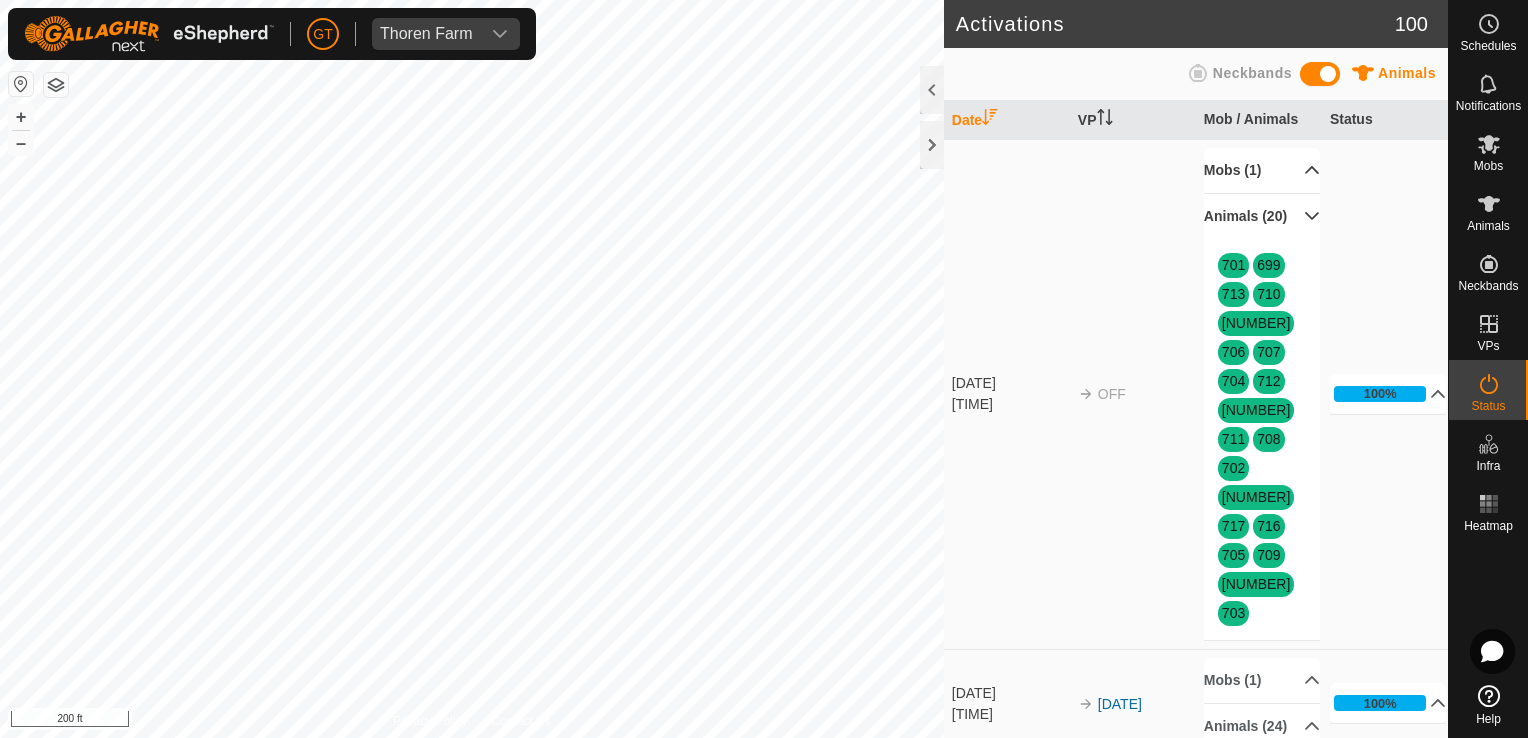 click on "Mobs (1)" at bounding box center (1262, 170) 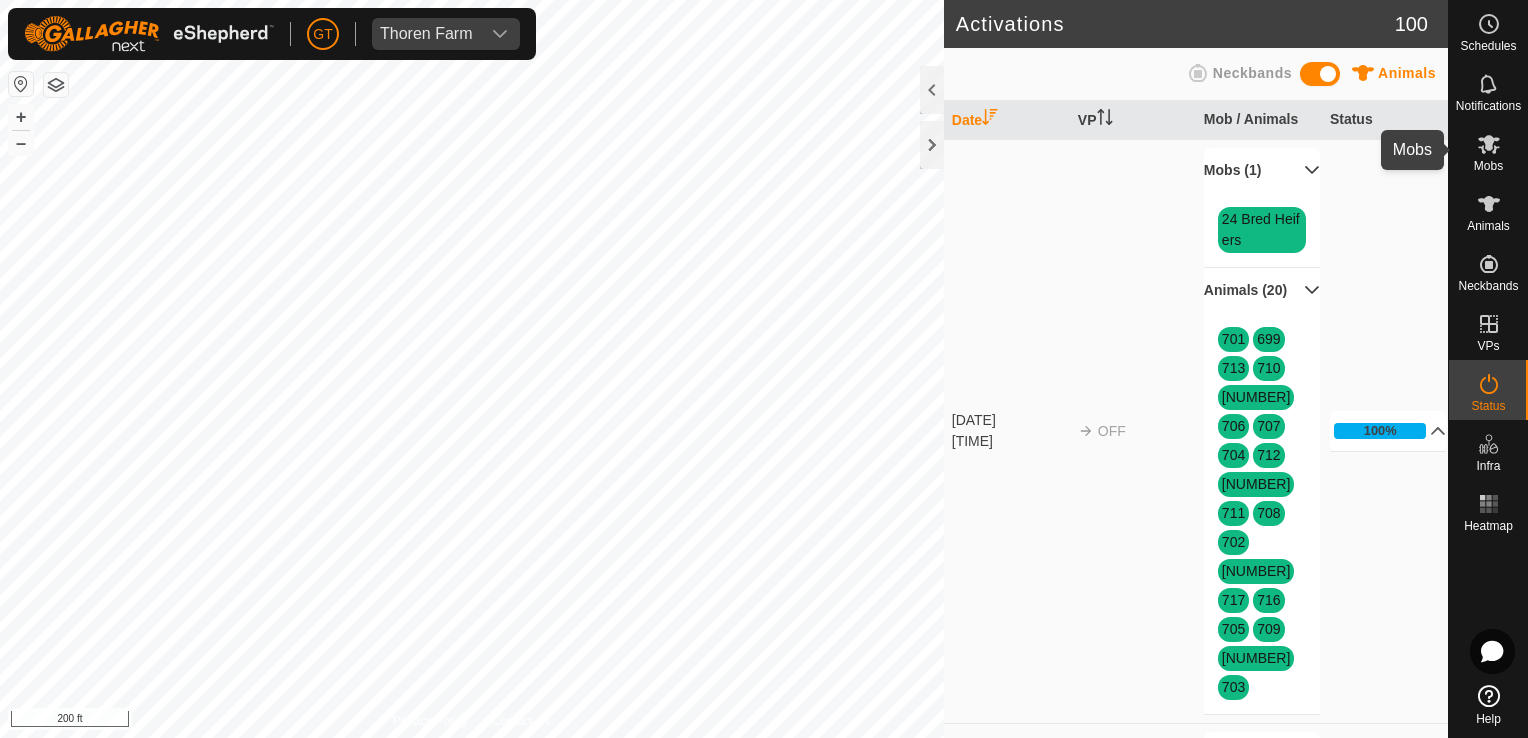 click 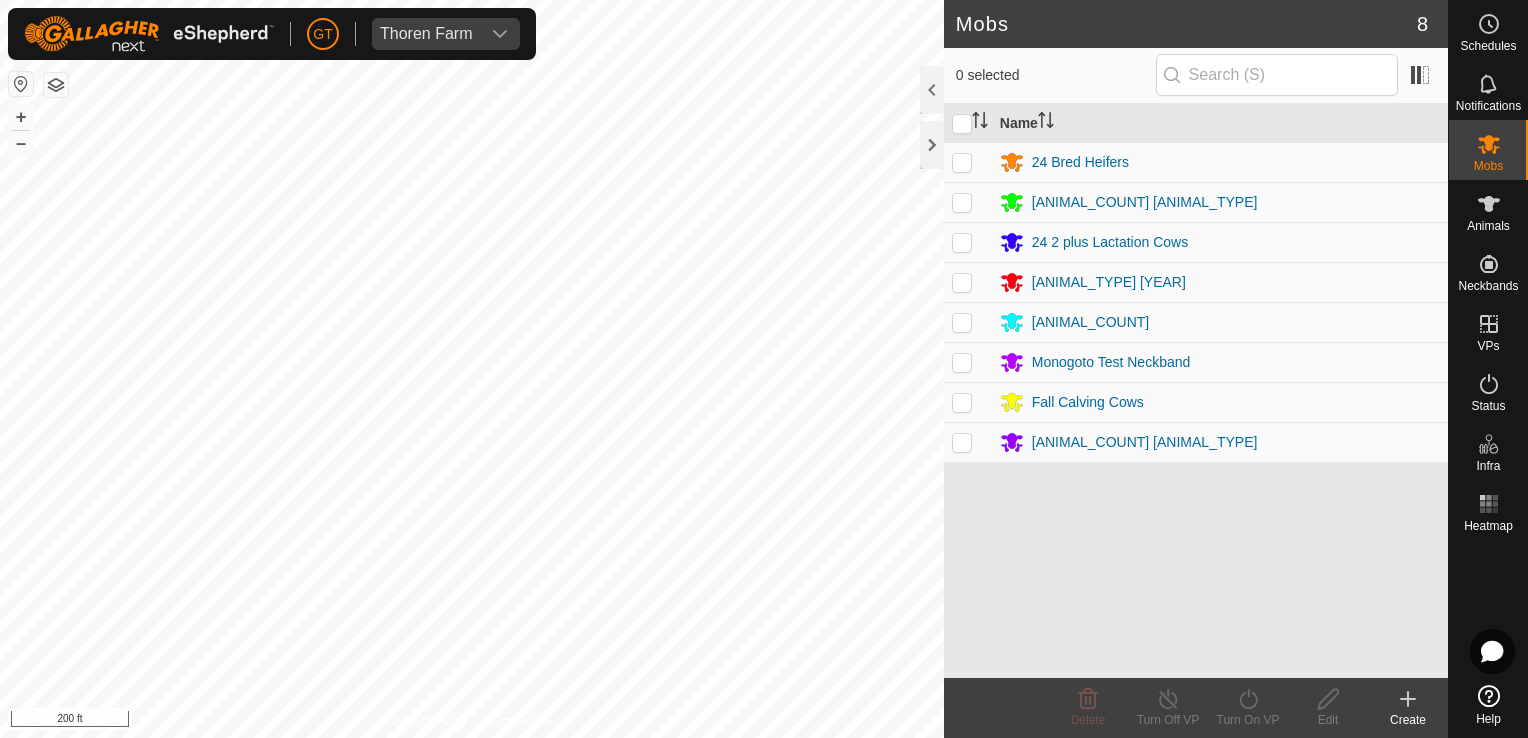 click at bounding box center (962, 202) 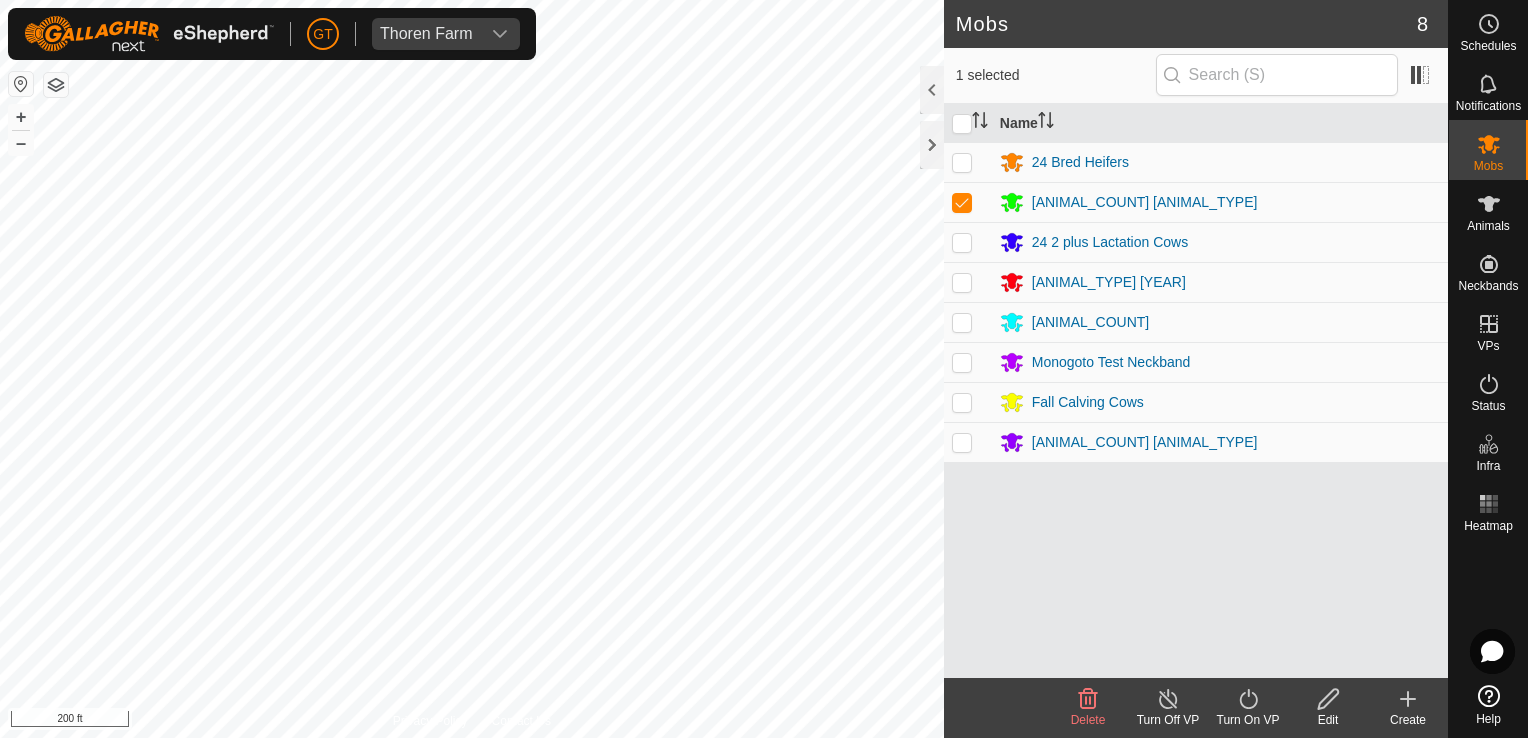 click 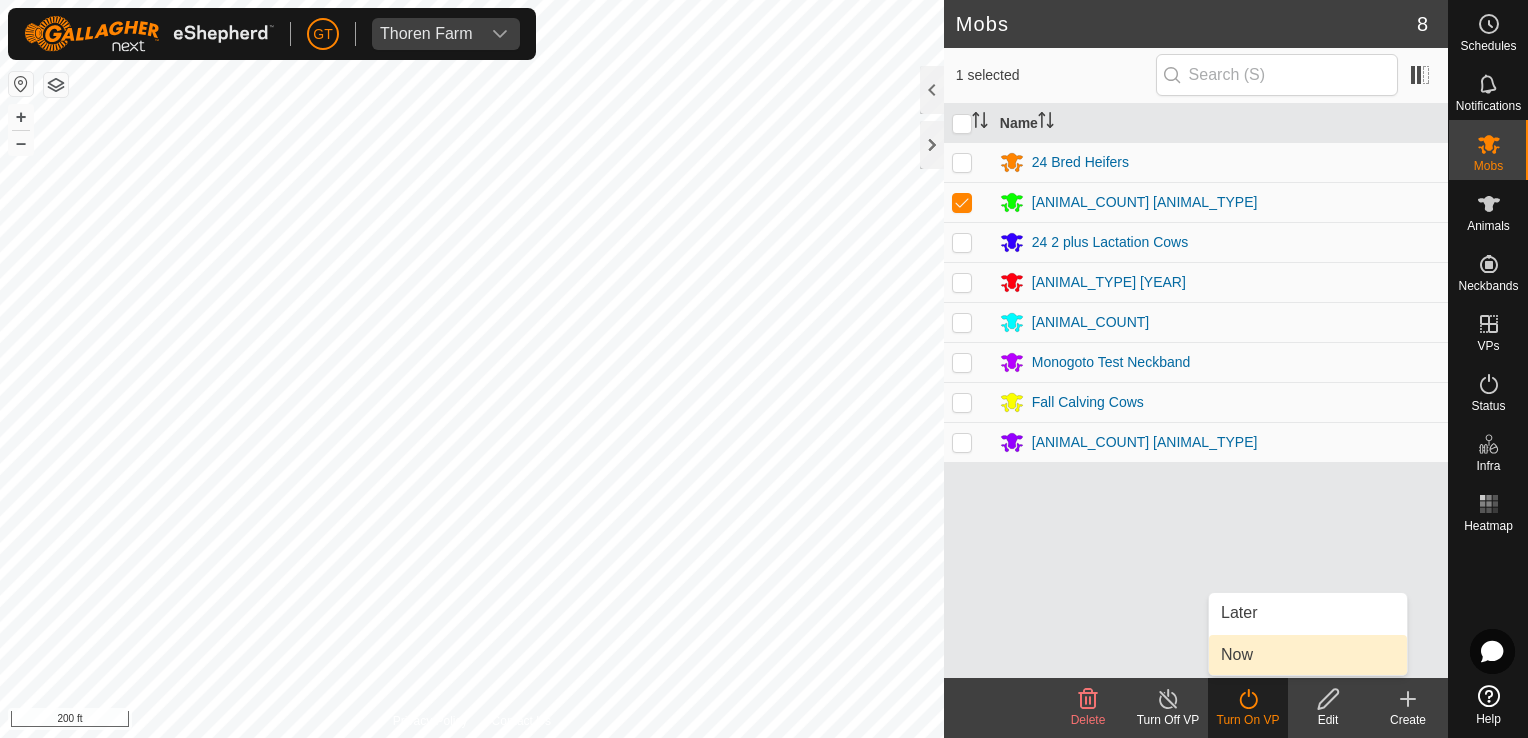 click on "Now" at bounding box center [1308, 655] 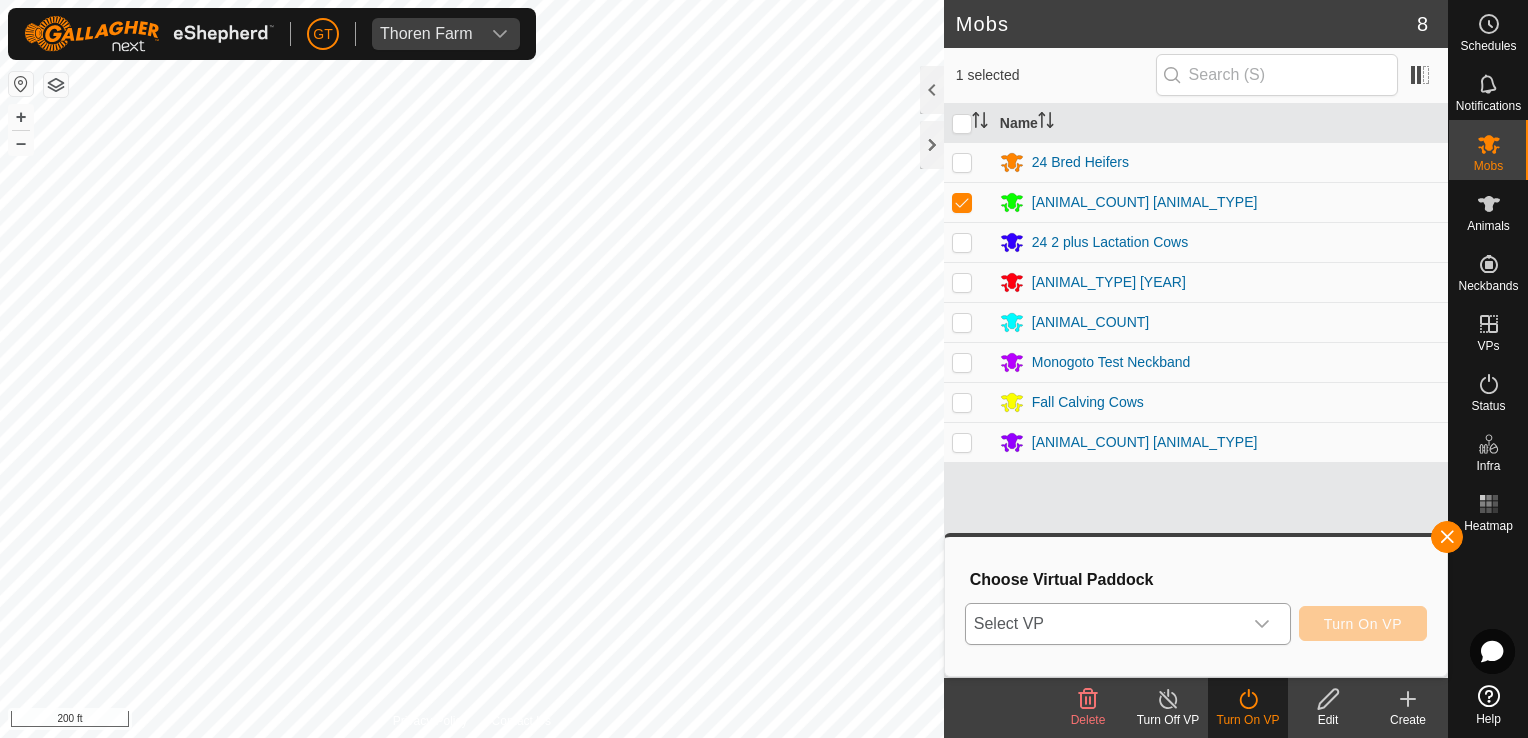 click 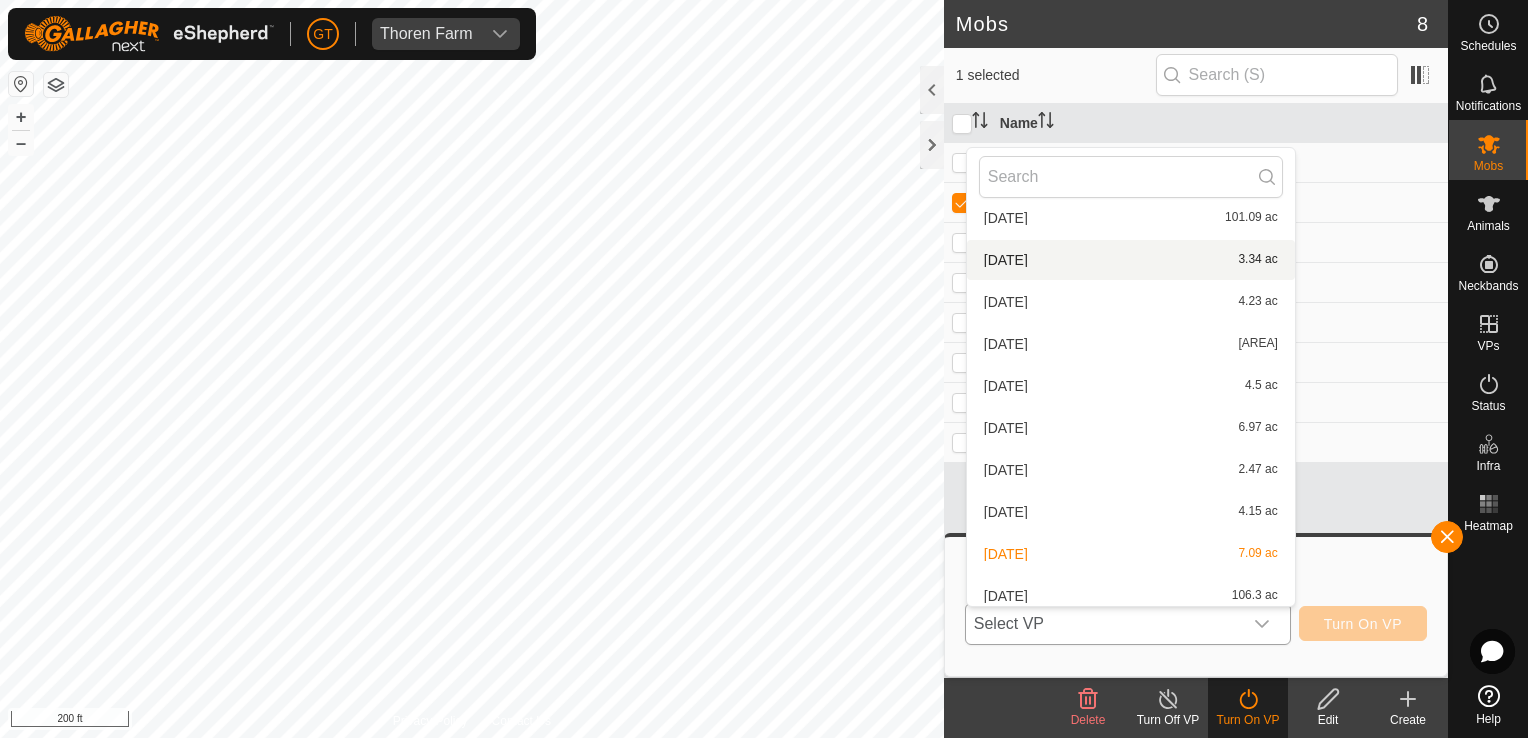 scroll, scrollTop: 400, scrollLeft: 0, axis: vertical 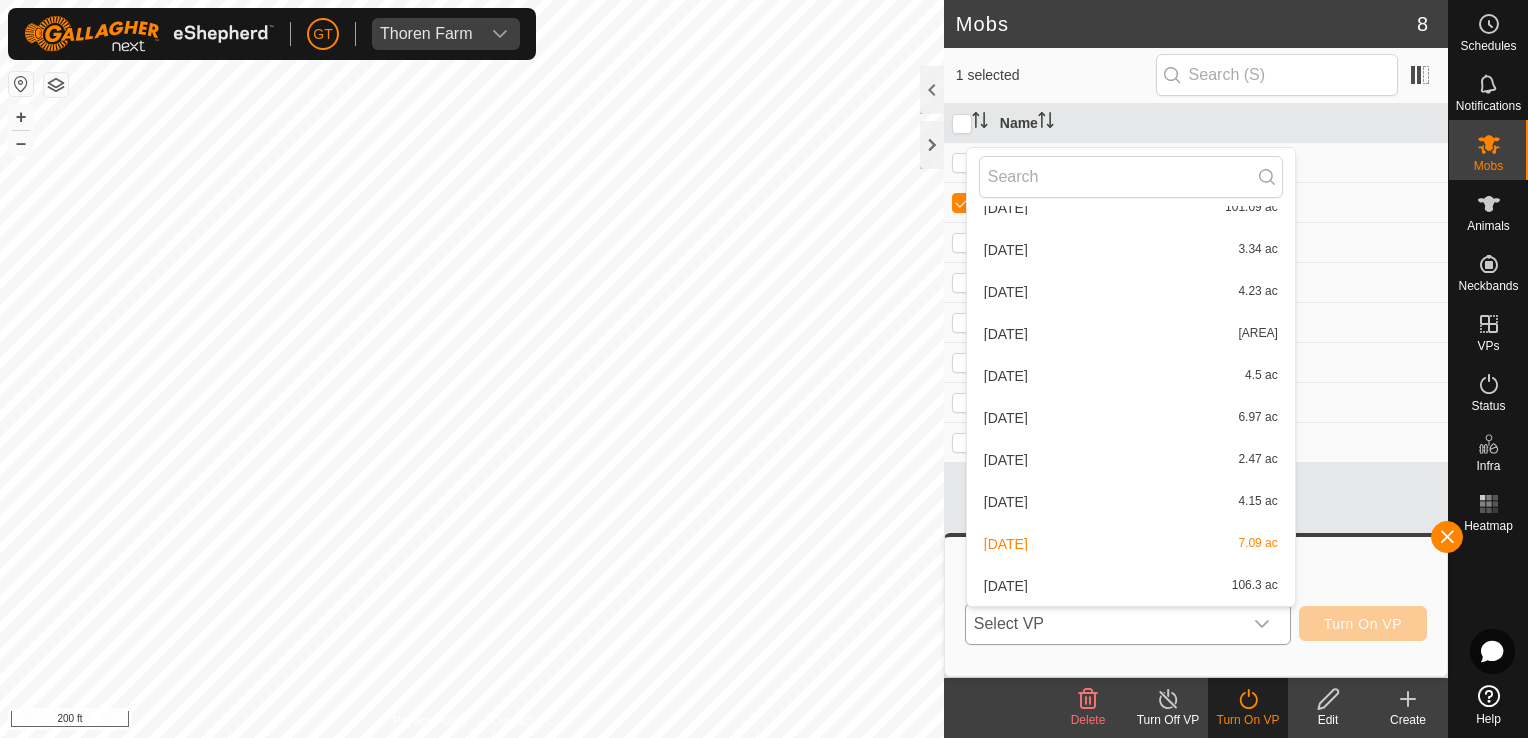 click on "[DATE]   LL  C  [NUMBER] [AREA]" at bounding box center [1131, 544] 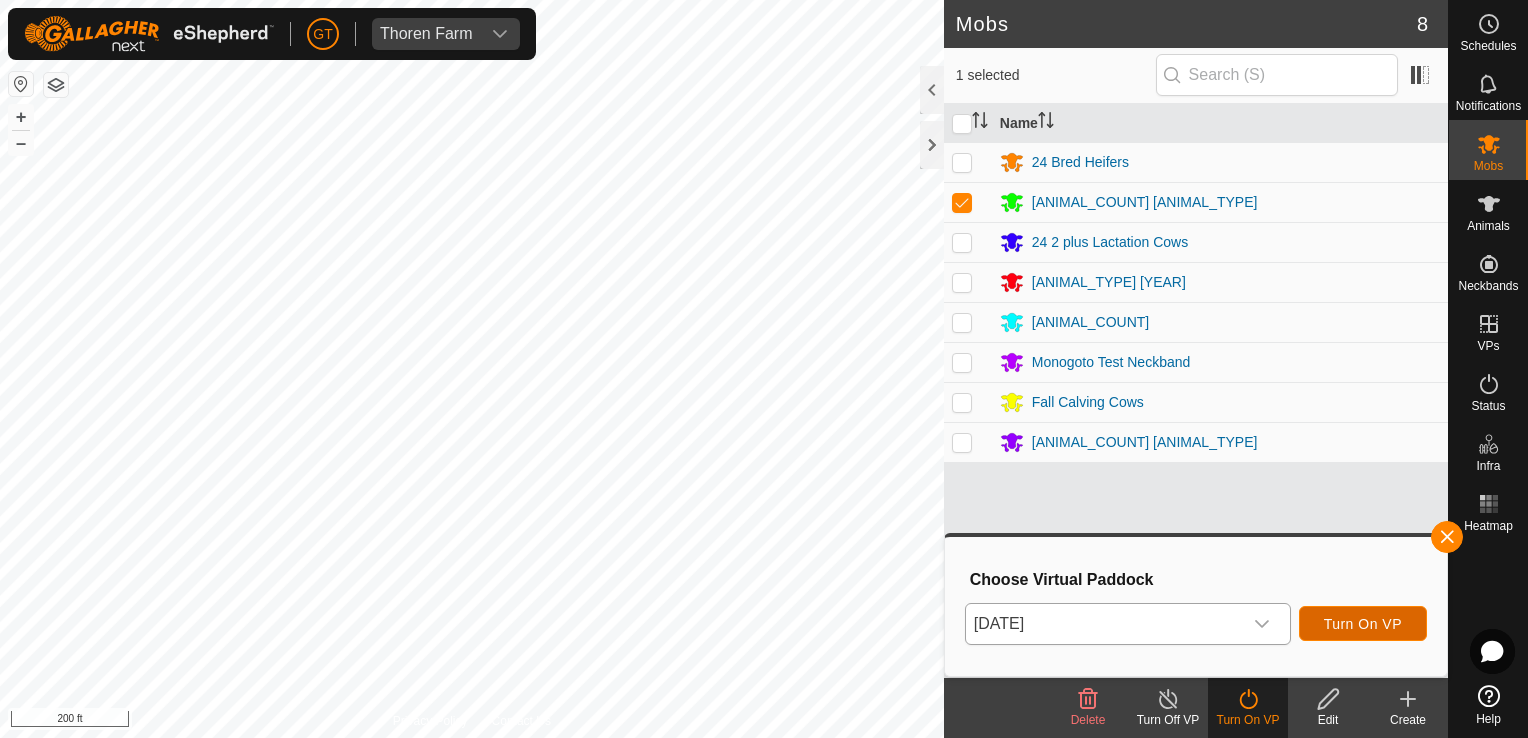click on "Turn On VP" at bounding box center [1363, 624] 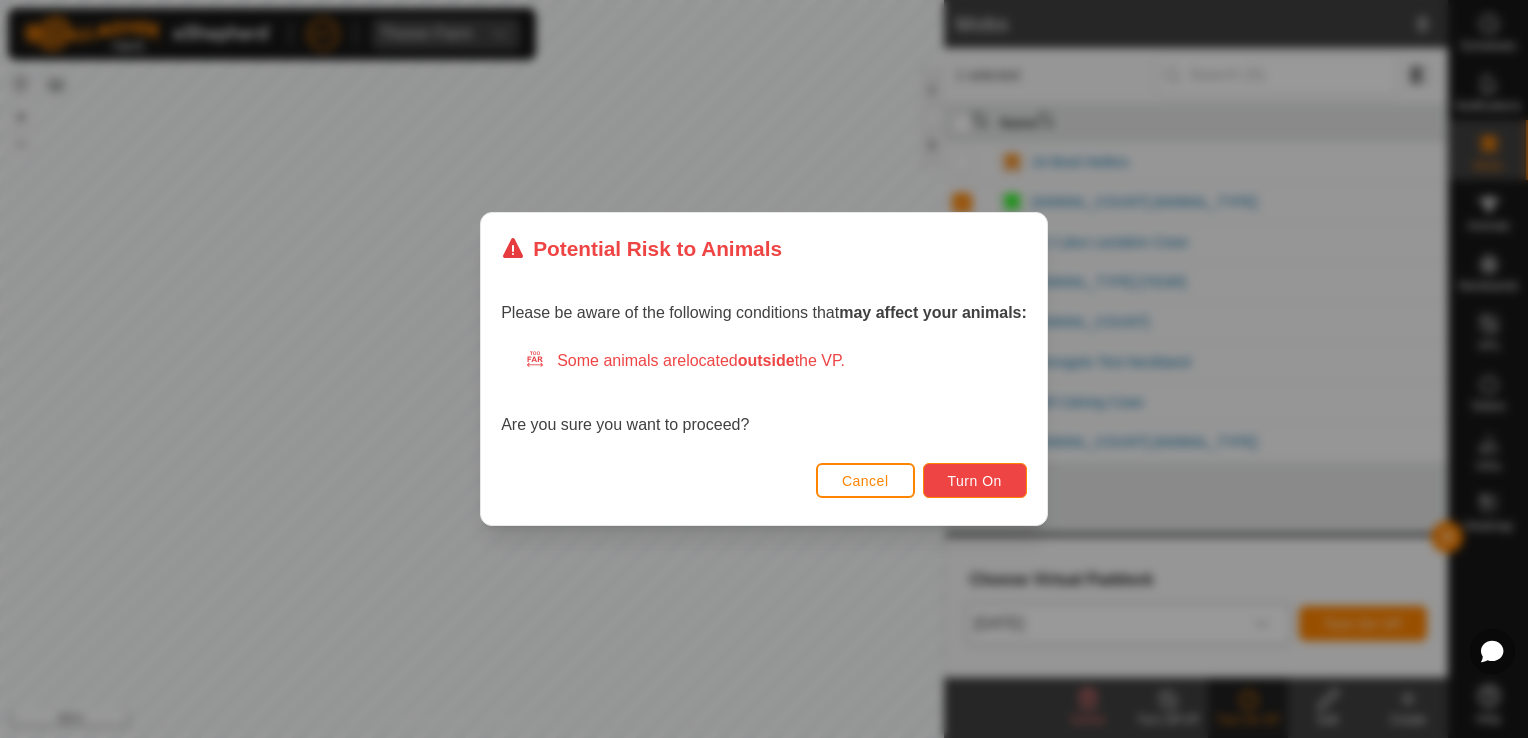 click on "Turn On" at bounding box center [975, 481] 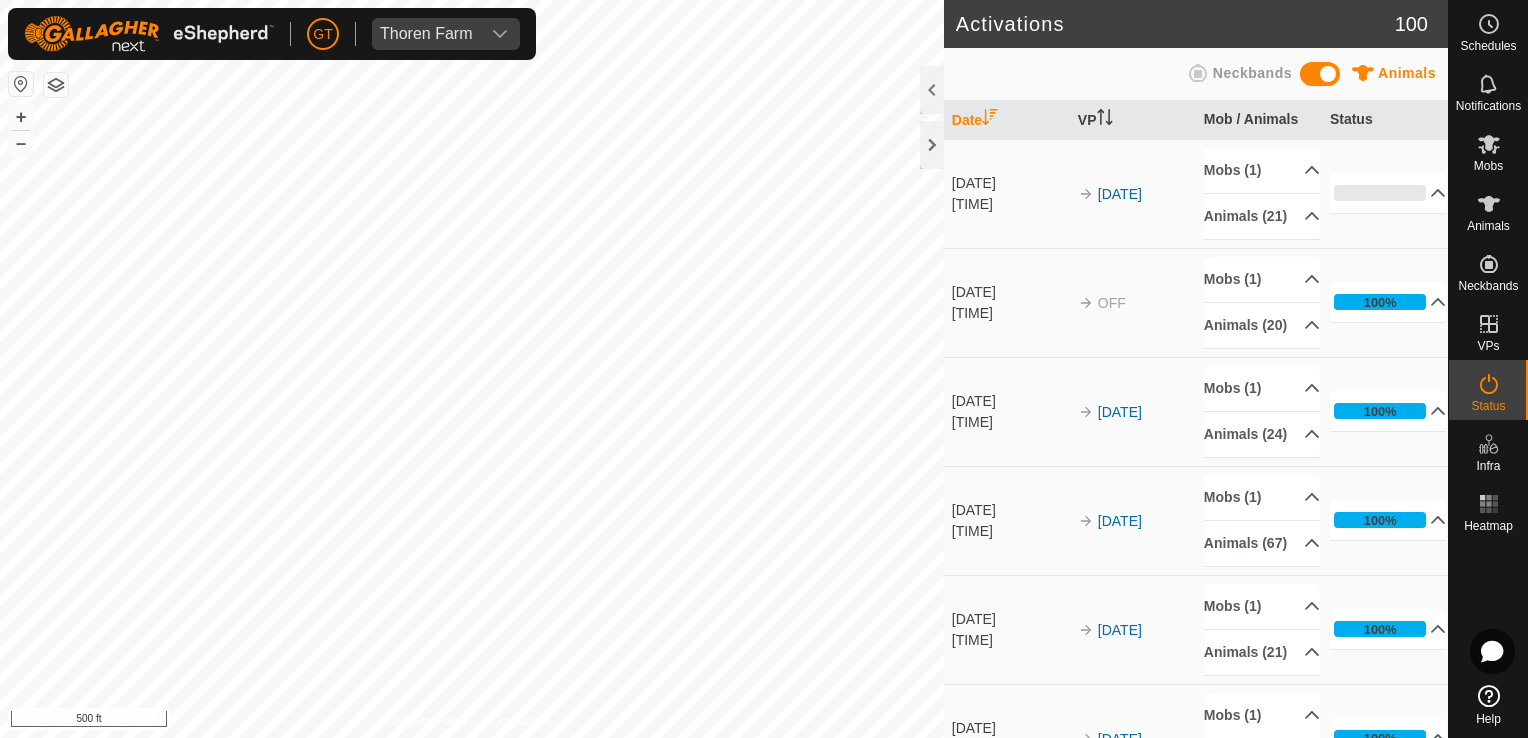 click on "[DATE]" at bounding box center (764, 369) 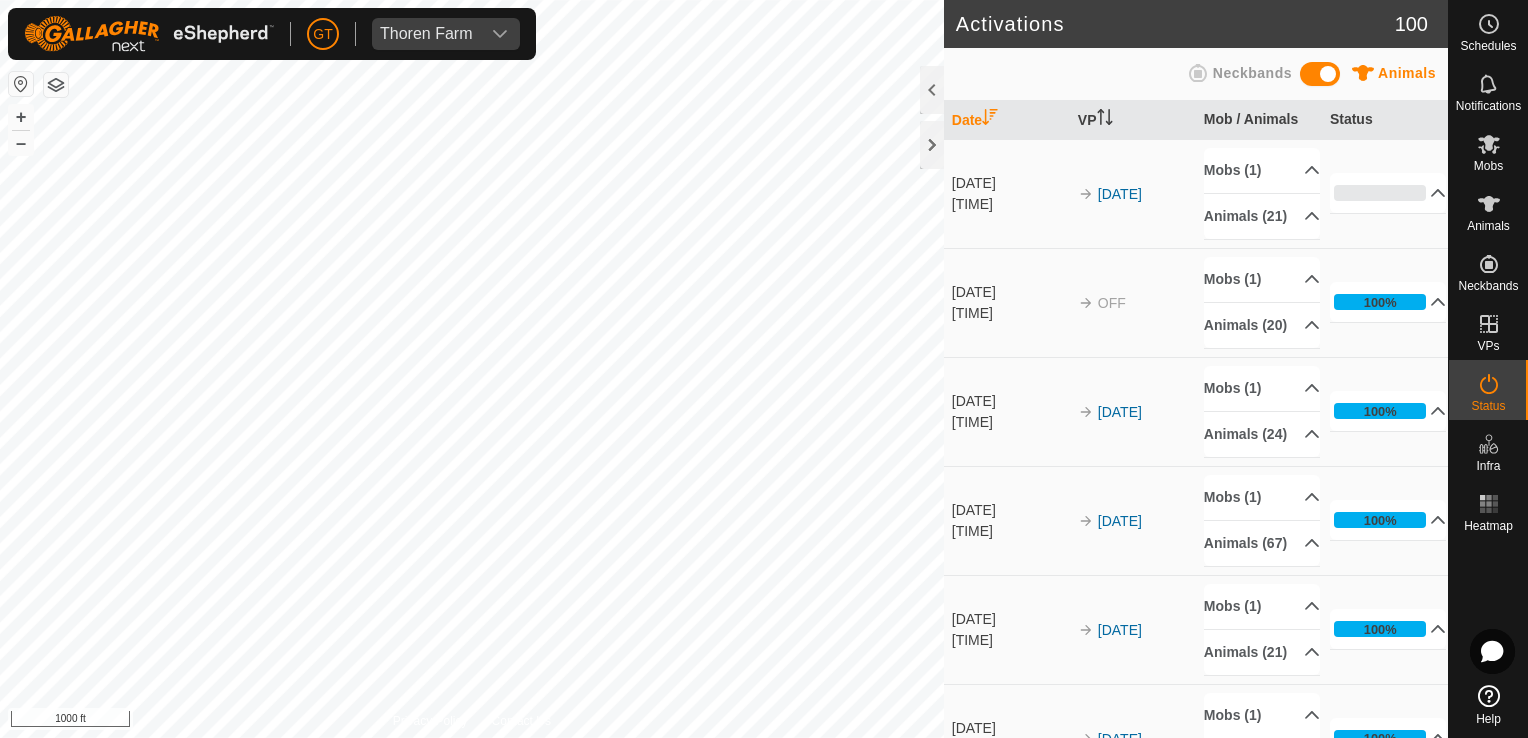 click on "[DATE]" at bounding box center (764, 369) 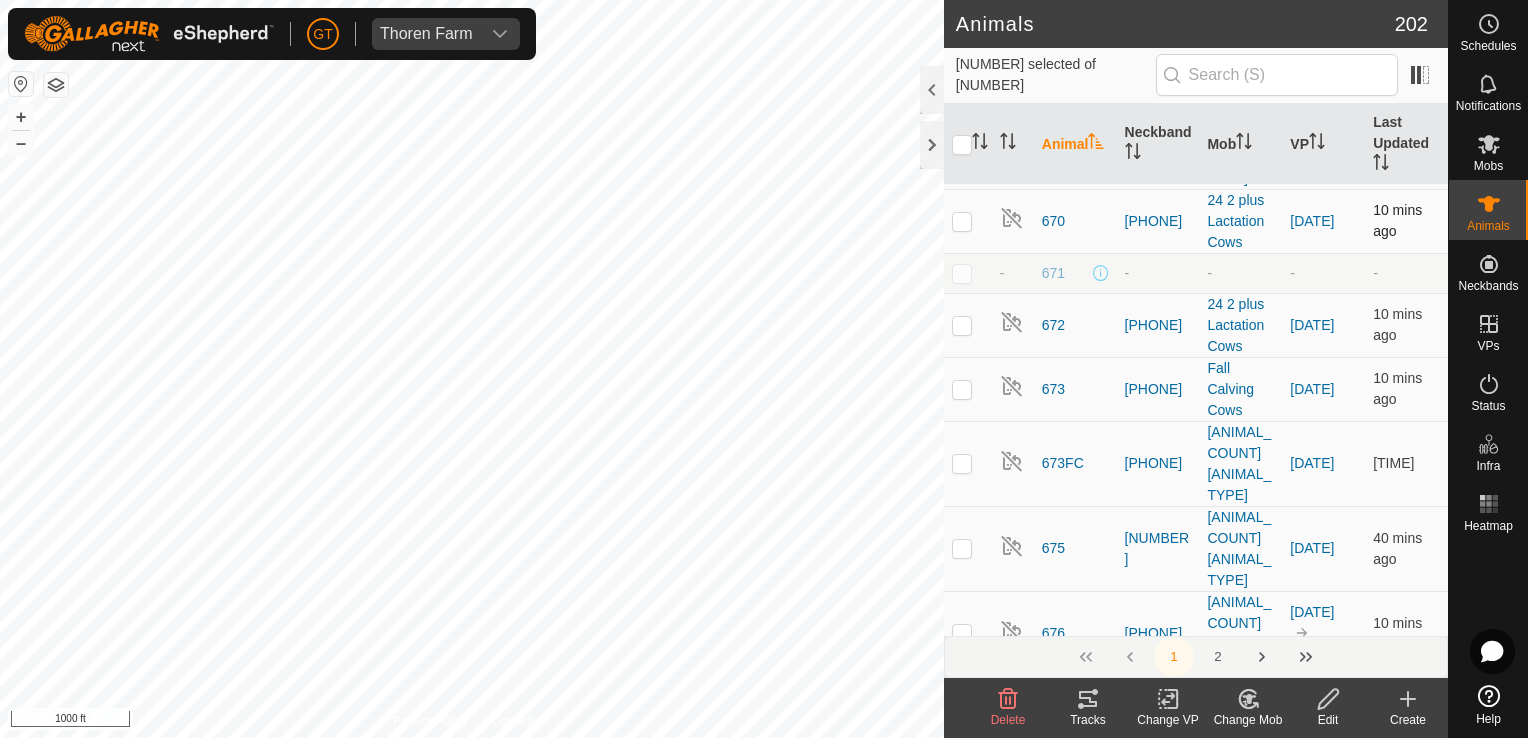 scroll, scrollTop: 9300, scrollLeft: 0, axis: vertical 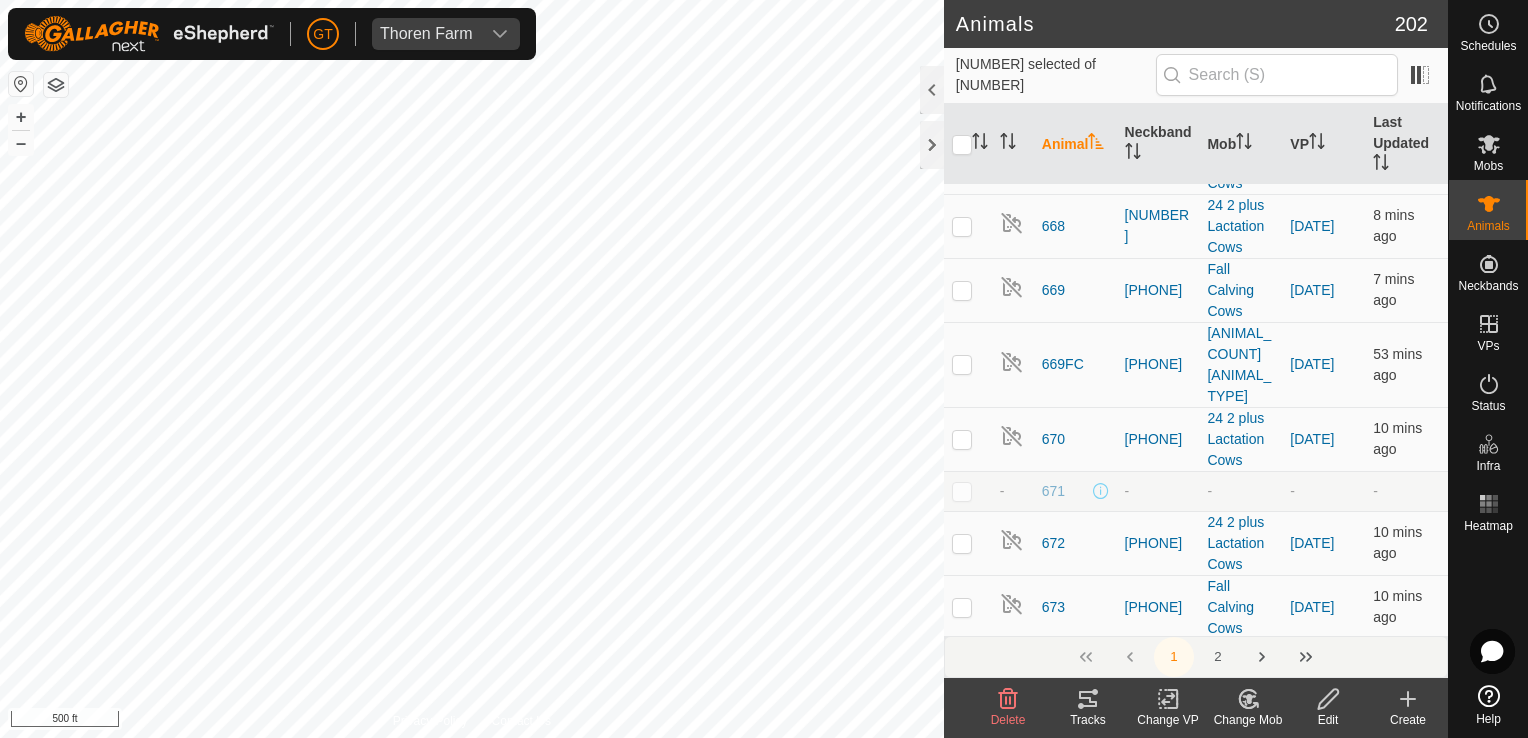 click on "[DATE]" at bounding box center (764, 369) 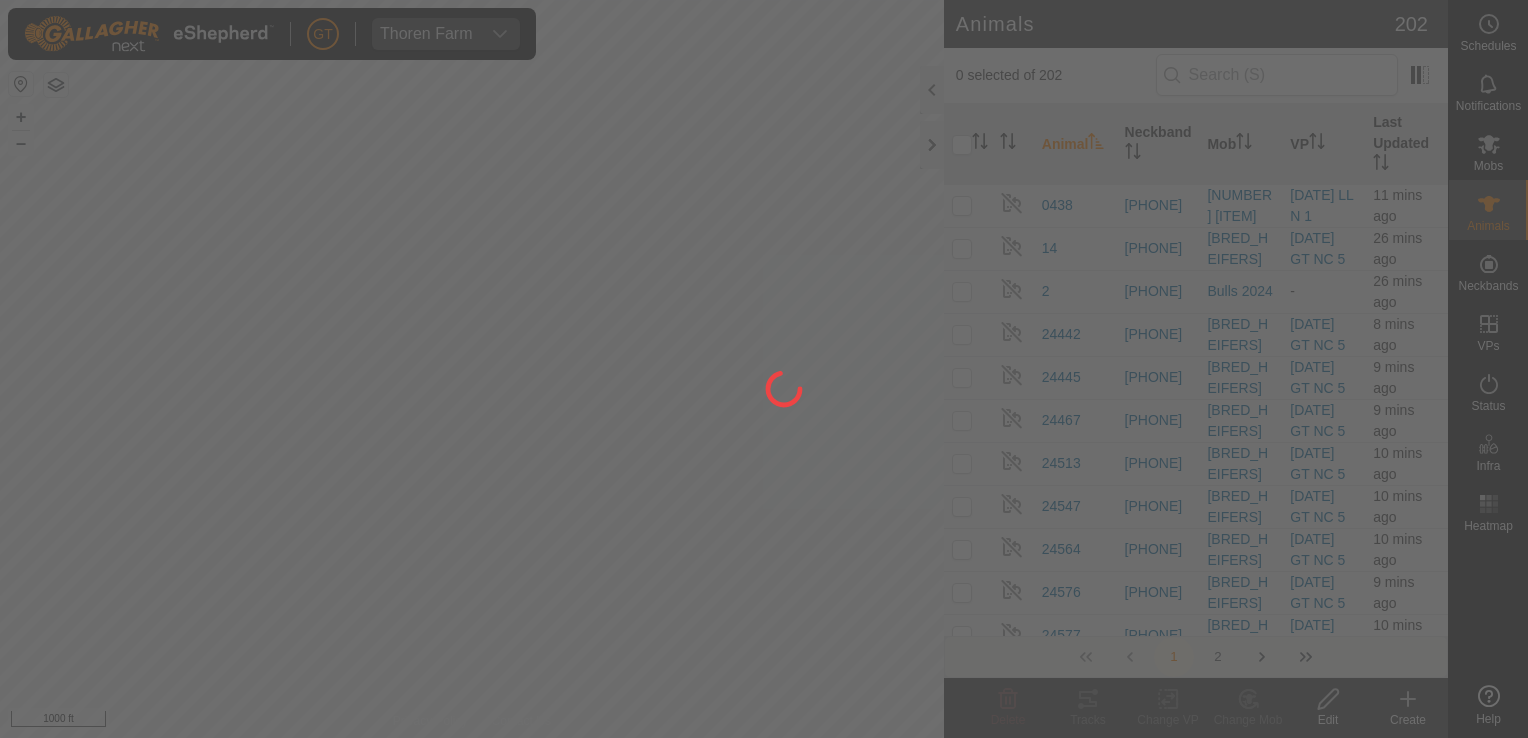 scroll, scrollTop: 0, scrollLeft: 0, axis: both 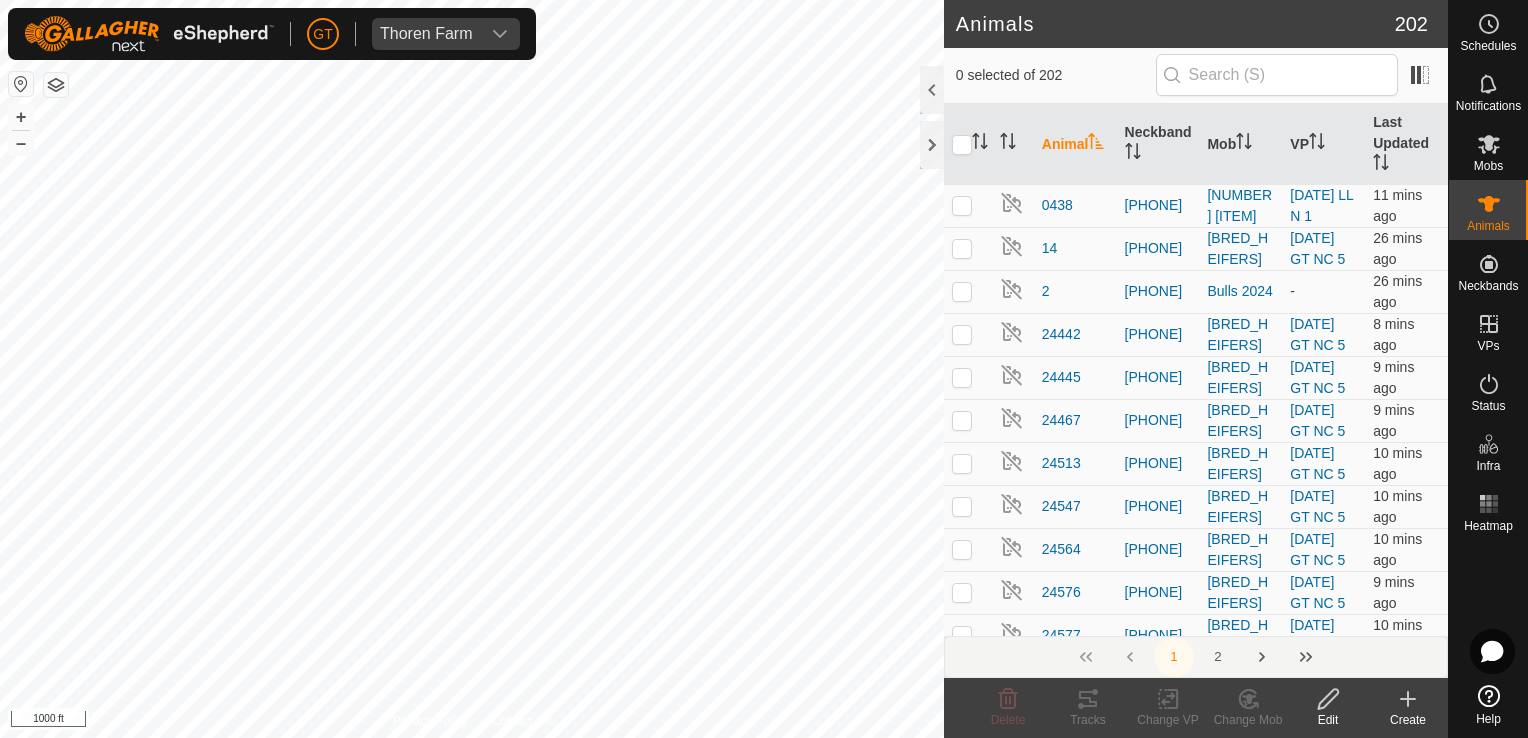 click on "[DATE]  GT LANE 3  Animals (70)  Monogoto Test Neckband  GT Thoren Farm Schedules Notifications Mobs Animals Neckbands VPs Status Infra Heatmap Help Animals 202  0 selected of 202      Animal   Neckband   Mob   VP   Last Updated   0438   [PHONE]   25 Lactation Cows  [DATE]  LL  N  1  [TIME_AGO]  14   [PHONE]   25 Bred Heifers  [DATE]  GT  NC  5  [TIME_AGO]  2   [PHONE]   Bulls 2024  -  [TIME_AGO]  24442   [PHONE]   25 Bred Heifers  [DATE]  GT  NC  5  [TIME_AGO]  24445   0934996194   25 Bred Heifers  [DATE]  GT  NC  5  [TIME_AGO]  24467   [PHONE]   25 Bred Heifers  [DATE]  GT  NC  5  [TIME_AGO]  24513   [PHONE]   25 Bred Heifers  [DATE]  GT  NC  5  [TIME_AGO]  24547   [PHONE]   25 Bred Heifers  [DATE]  GT  NC  5  [TIME_AGO]  24564   [PHONE]   25 Bred Heifers  [DATE]  GT  NC  5  [TIME_AGO]  24576   [PHONE]   25 Bred Heifers  [DATE]  GT  NC  5  [TIME_AGO]  24577   [PHONE]   25 Bred Heifers  [DATE]  GT  NC  5  [TIME_AGO]  24578   0987146711   25 Bred Heifers  [DATE]  GT  NC  5  442" 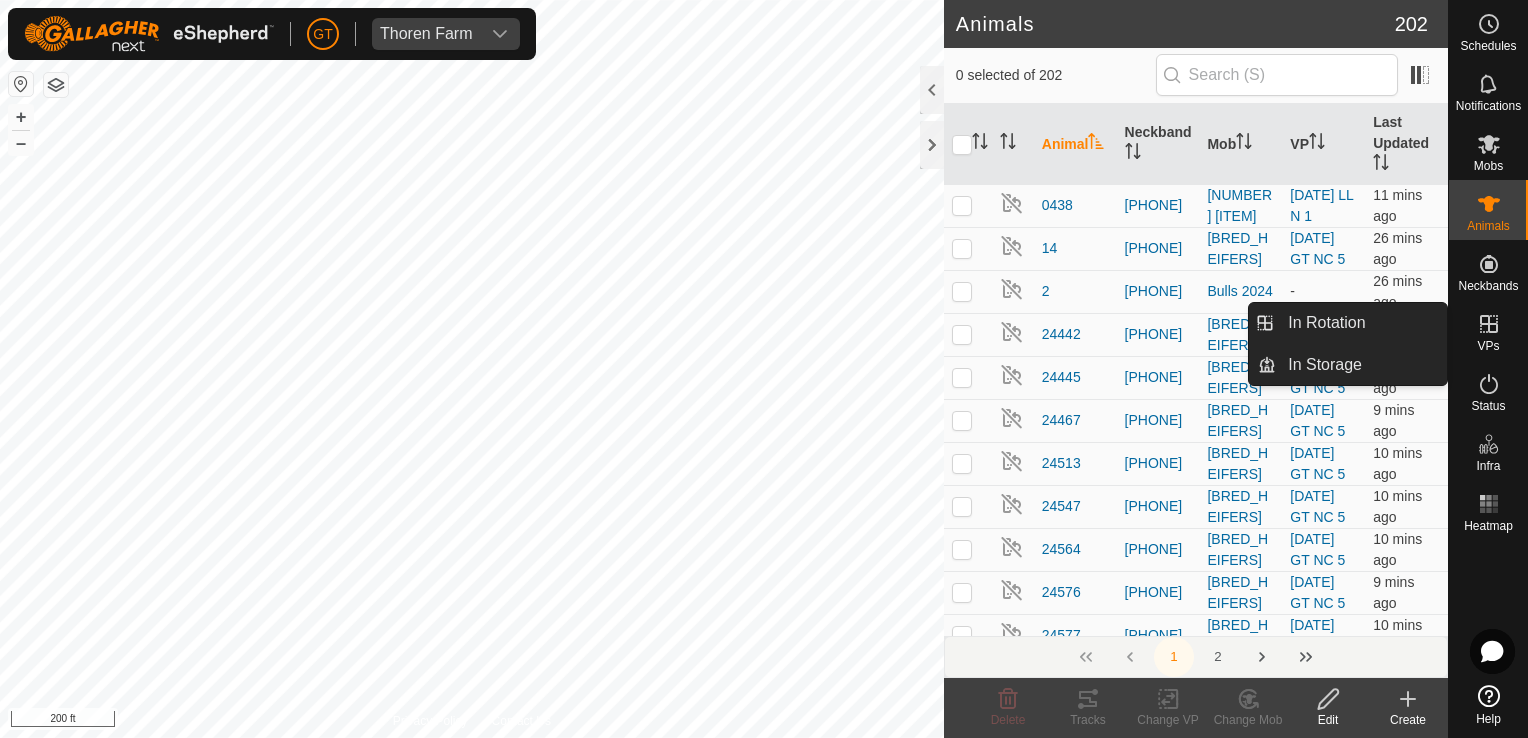 click 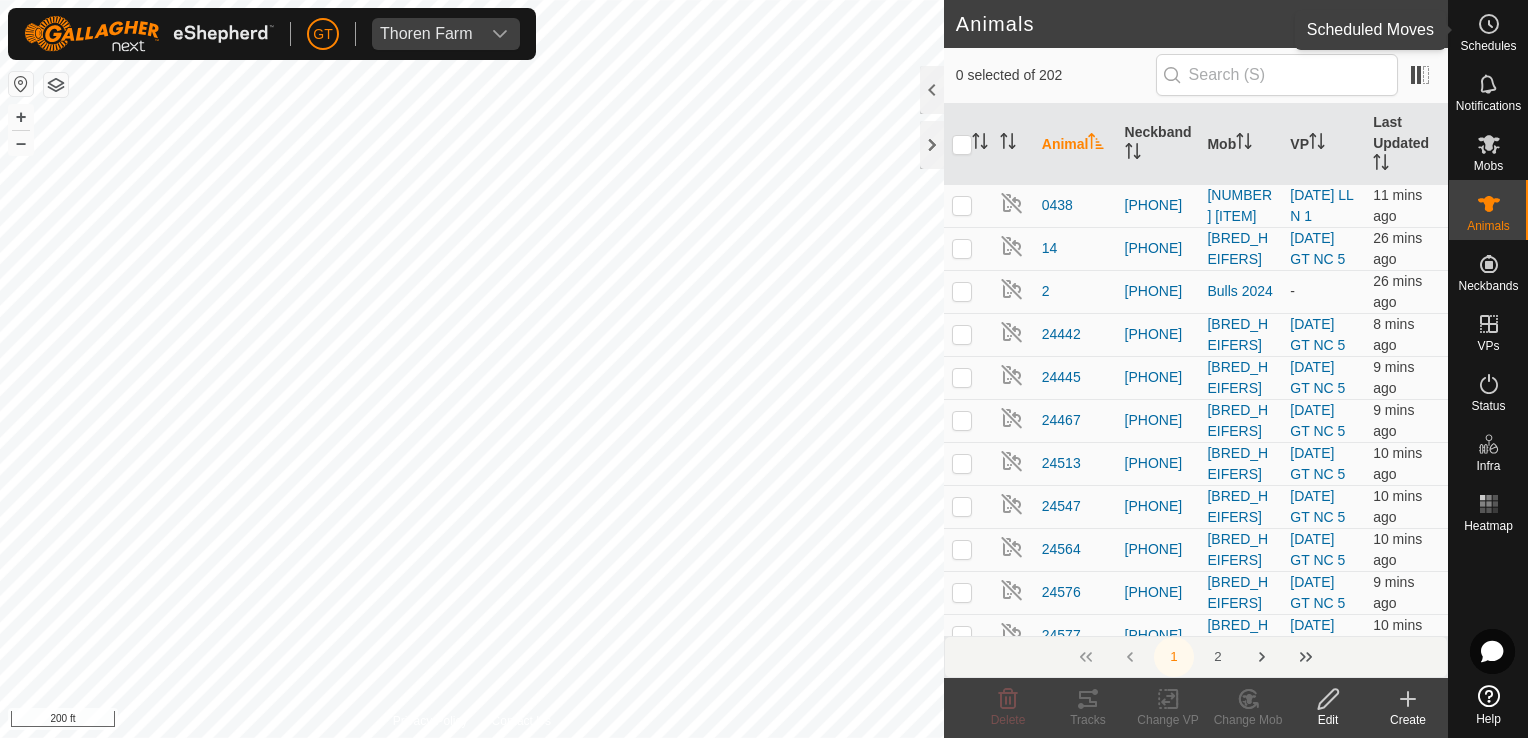 click 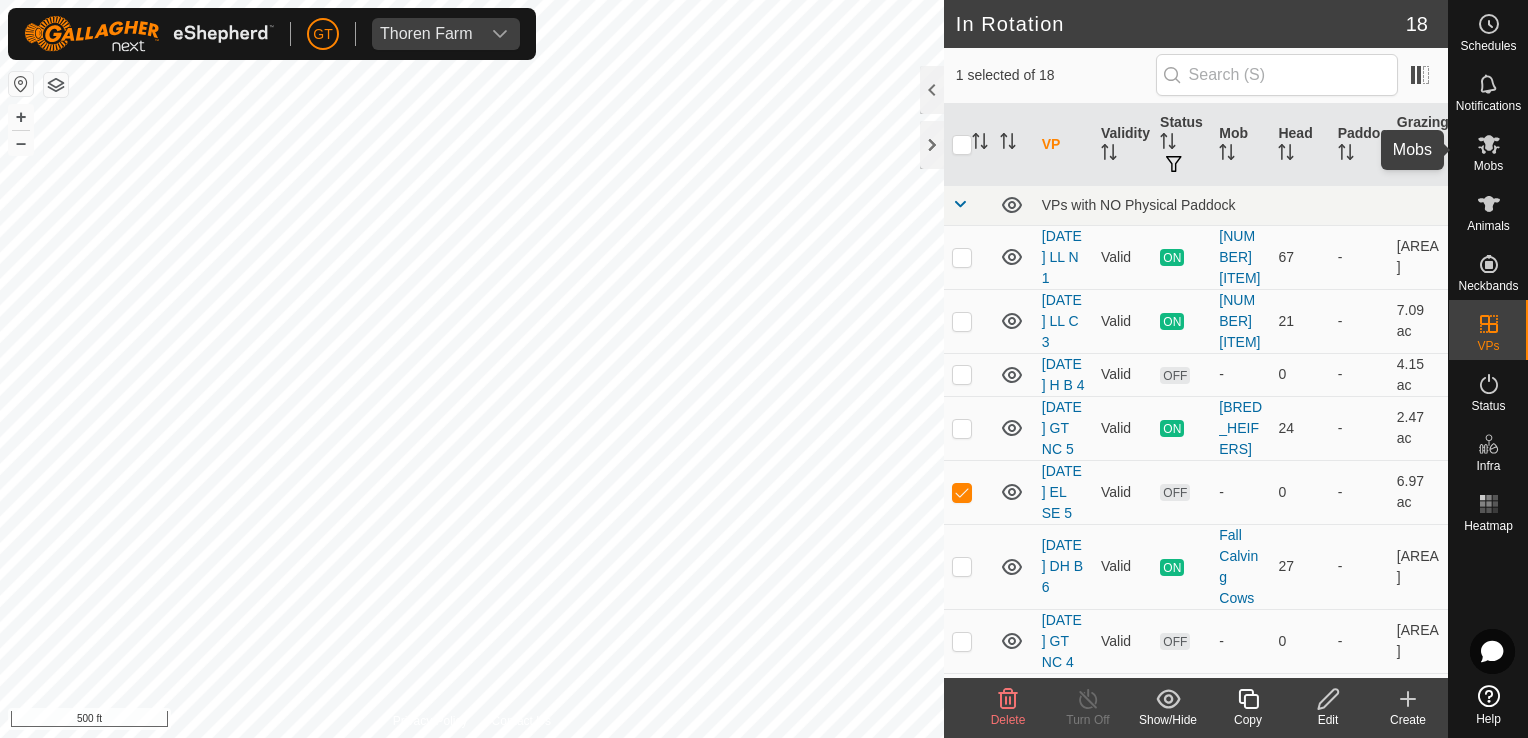 click 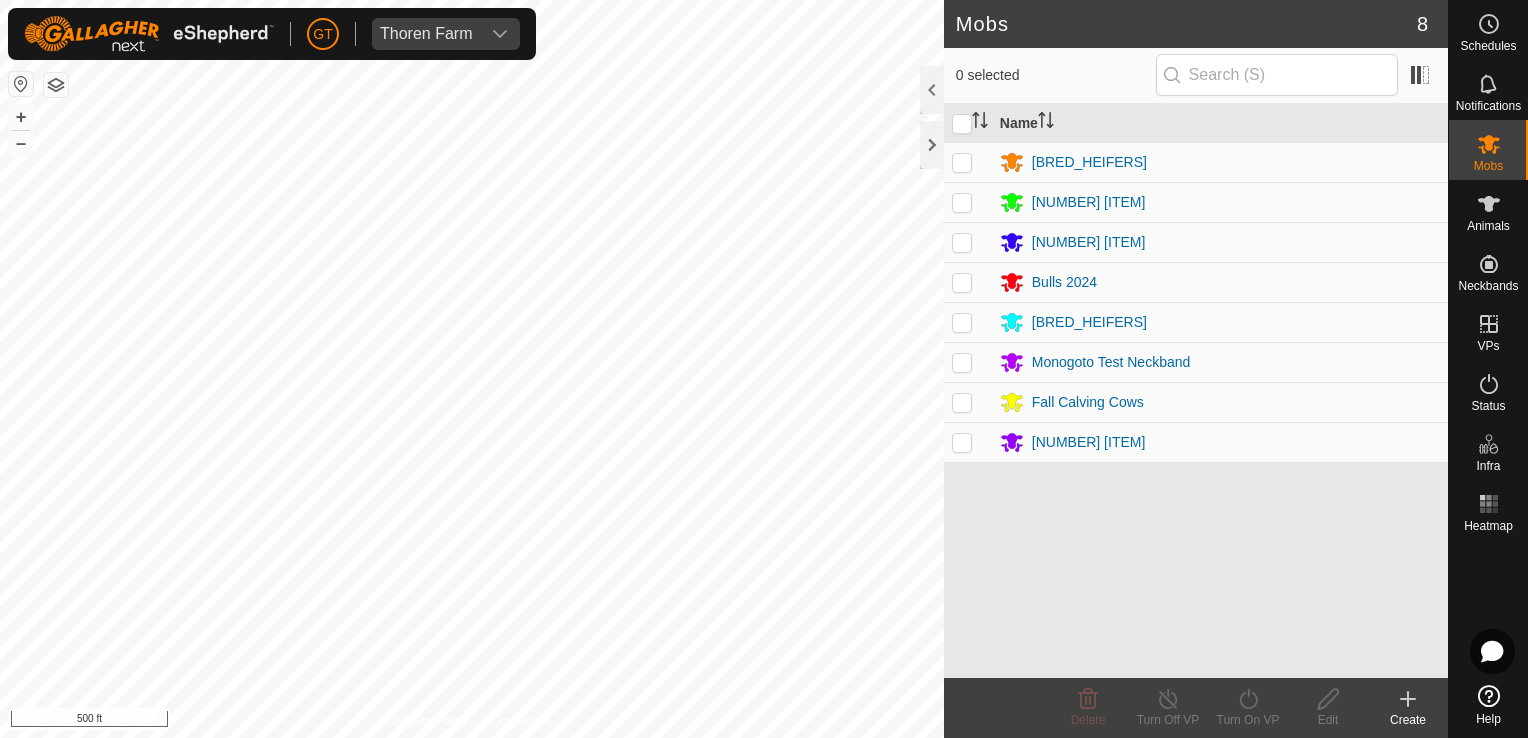 click at bounding box center (962, 162) 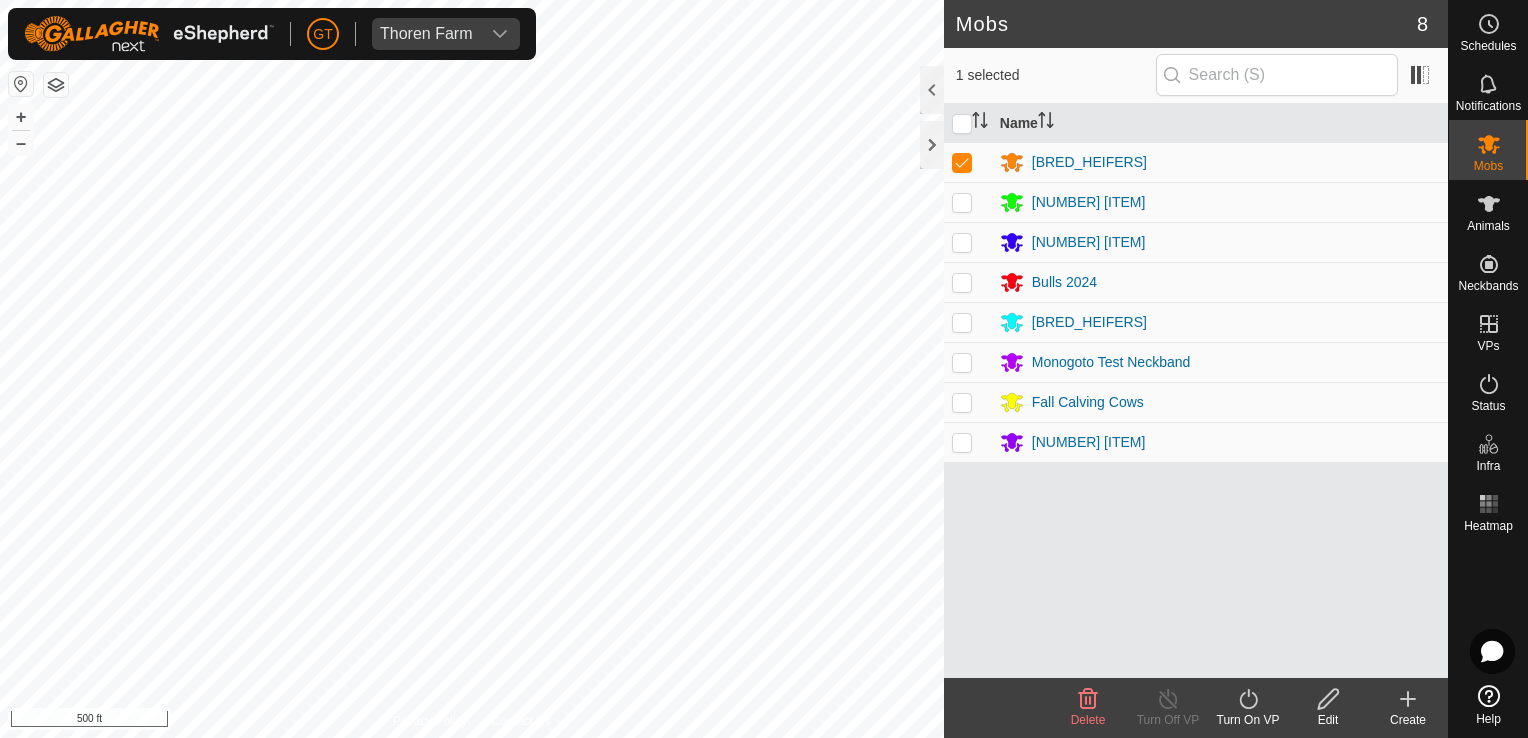 click 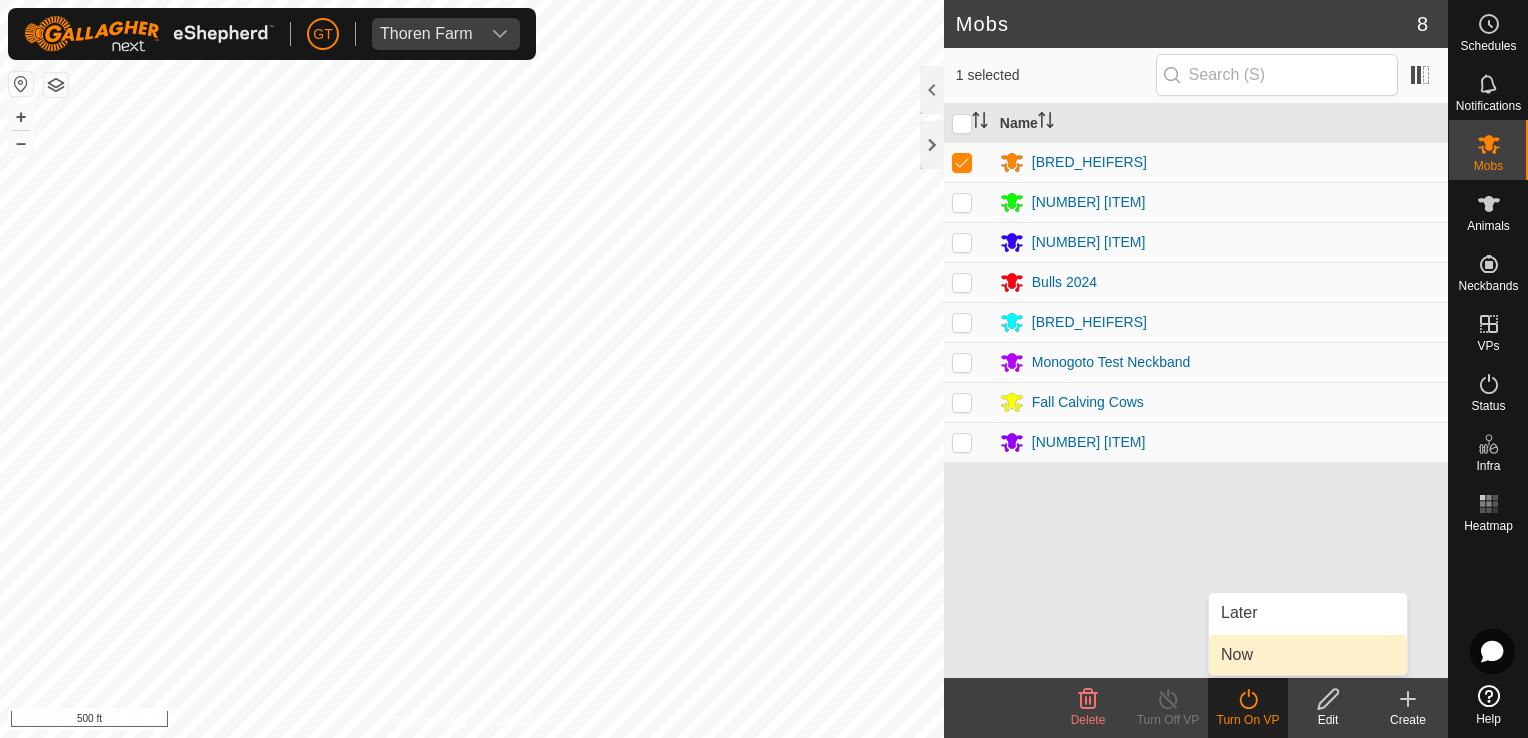 click on "Now" at bounding box center (1308, 655) 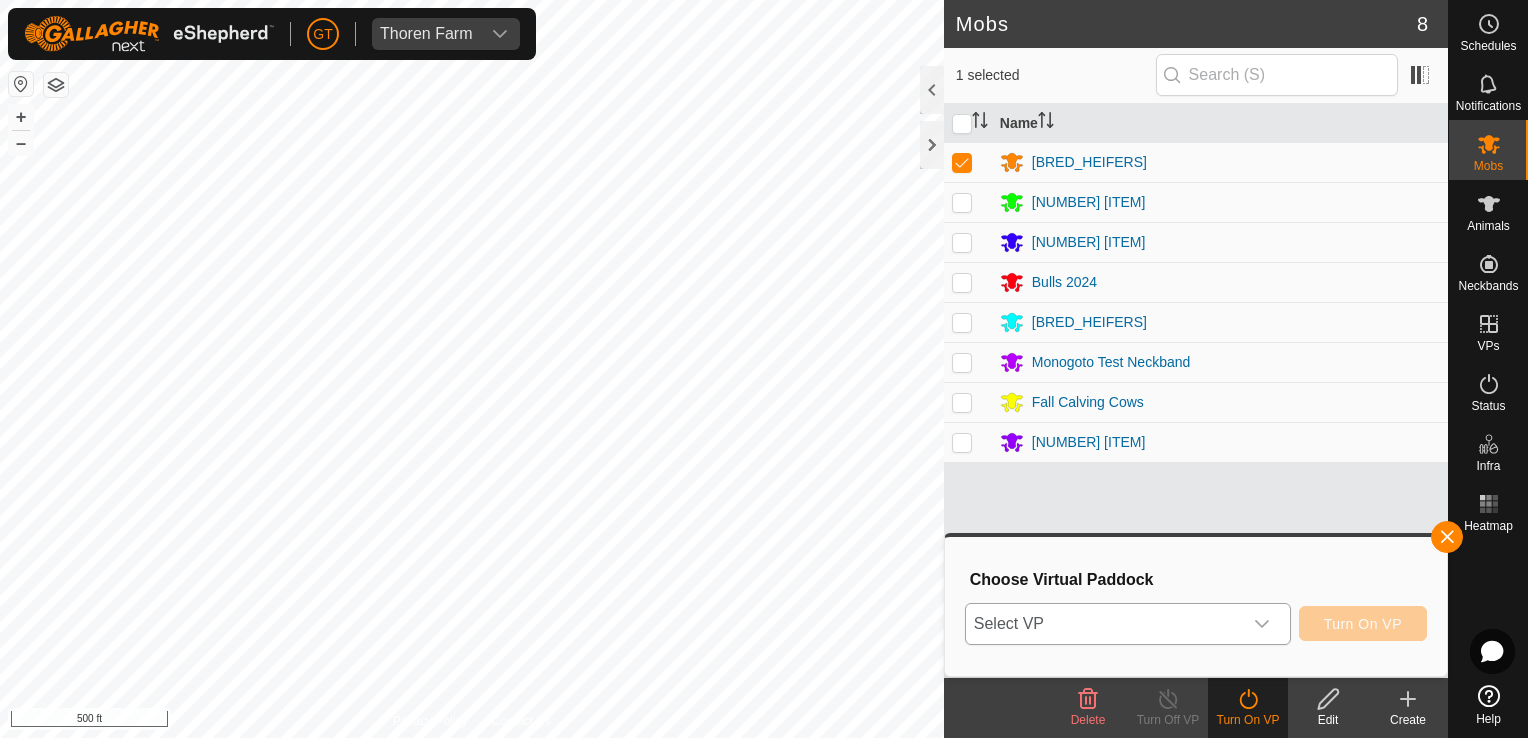 click 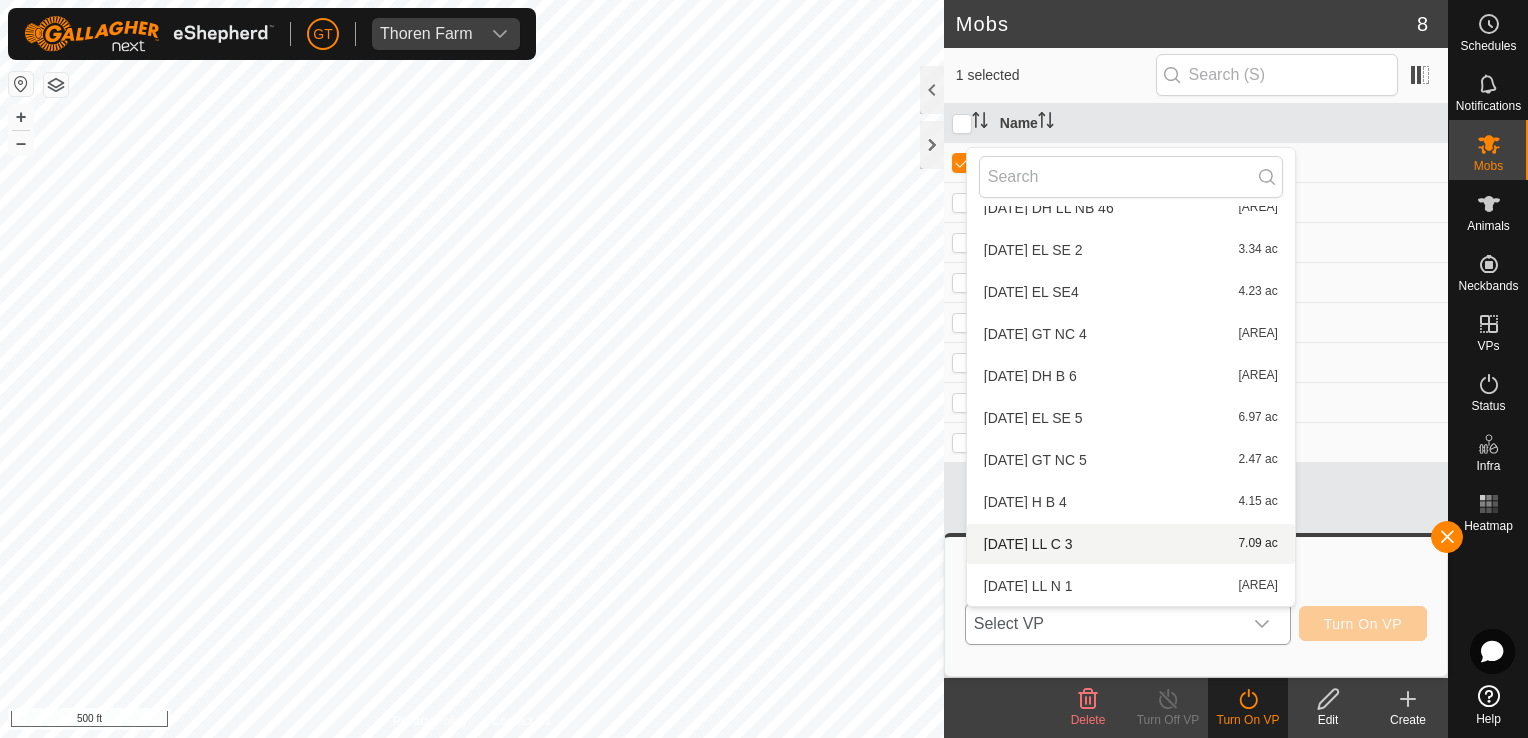 scroll, scrollTop: 300, scrollLeft: 0, axis: vertical 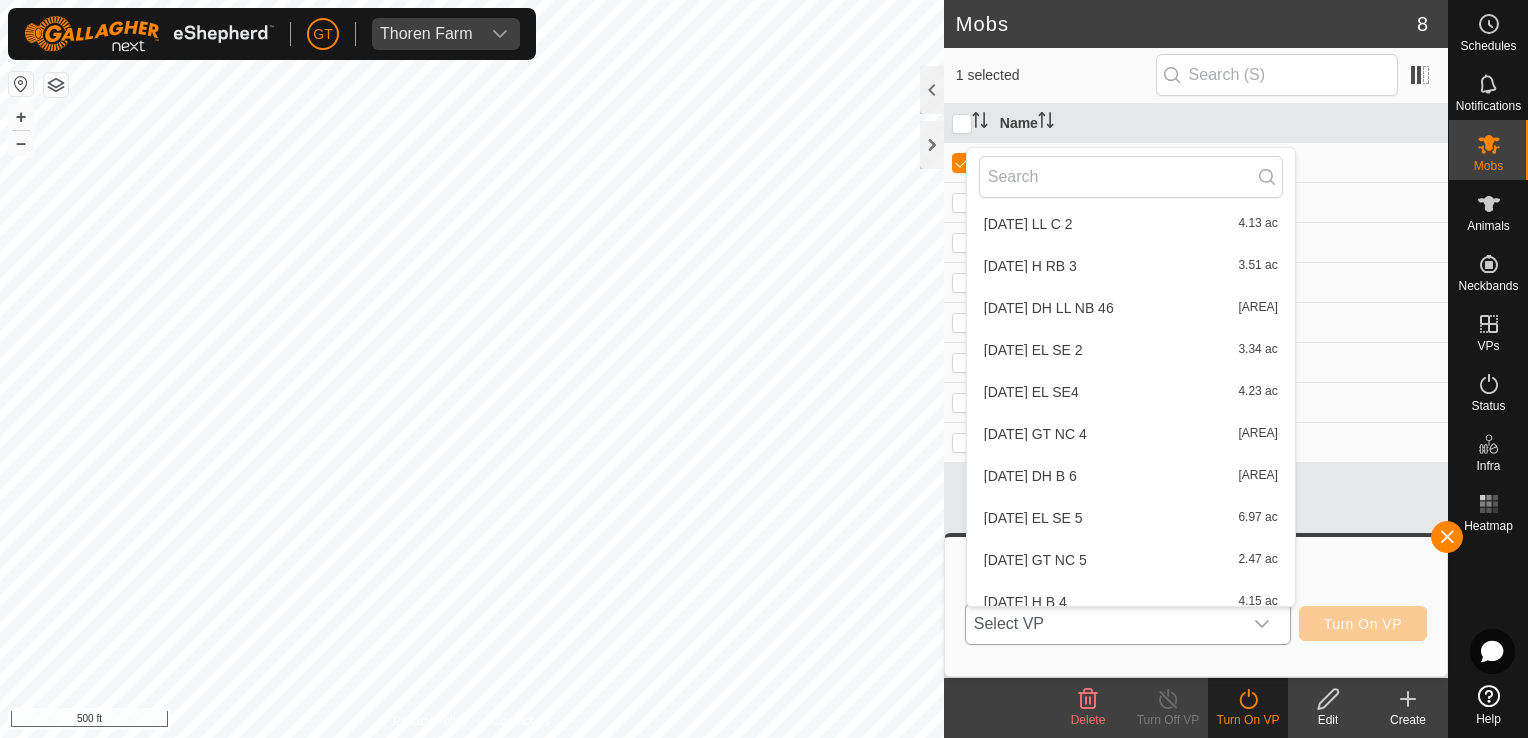 click on "2025-08-02  EL   SE  5  6.97 ac" at bounding box center (1131, 518) 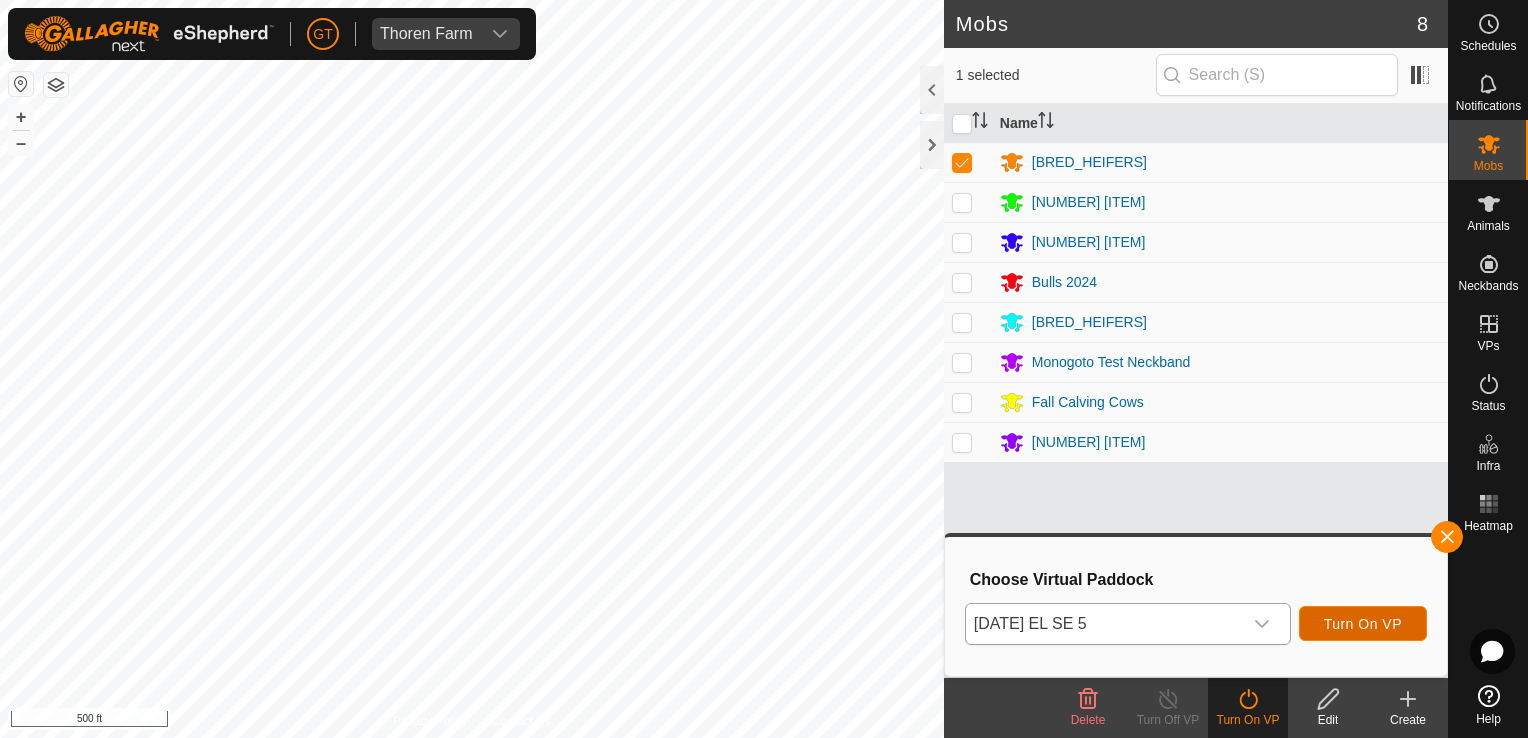 click on "Turn On VP" at bounding box center [1363, 623] 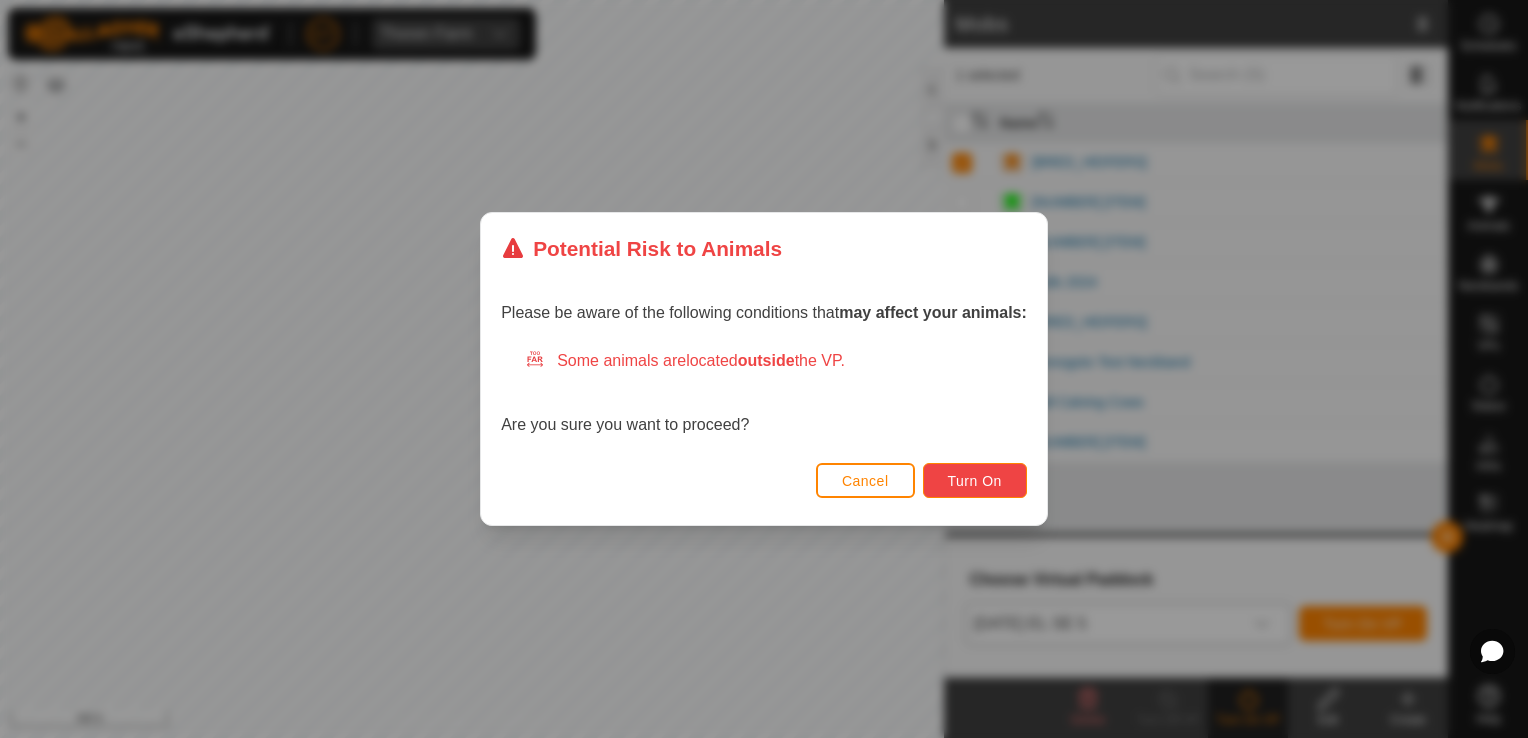 click on "Turn On" at bounding box center (975, 481) 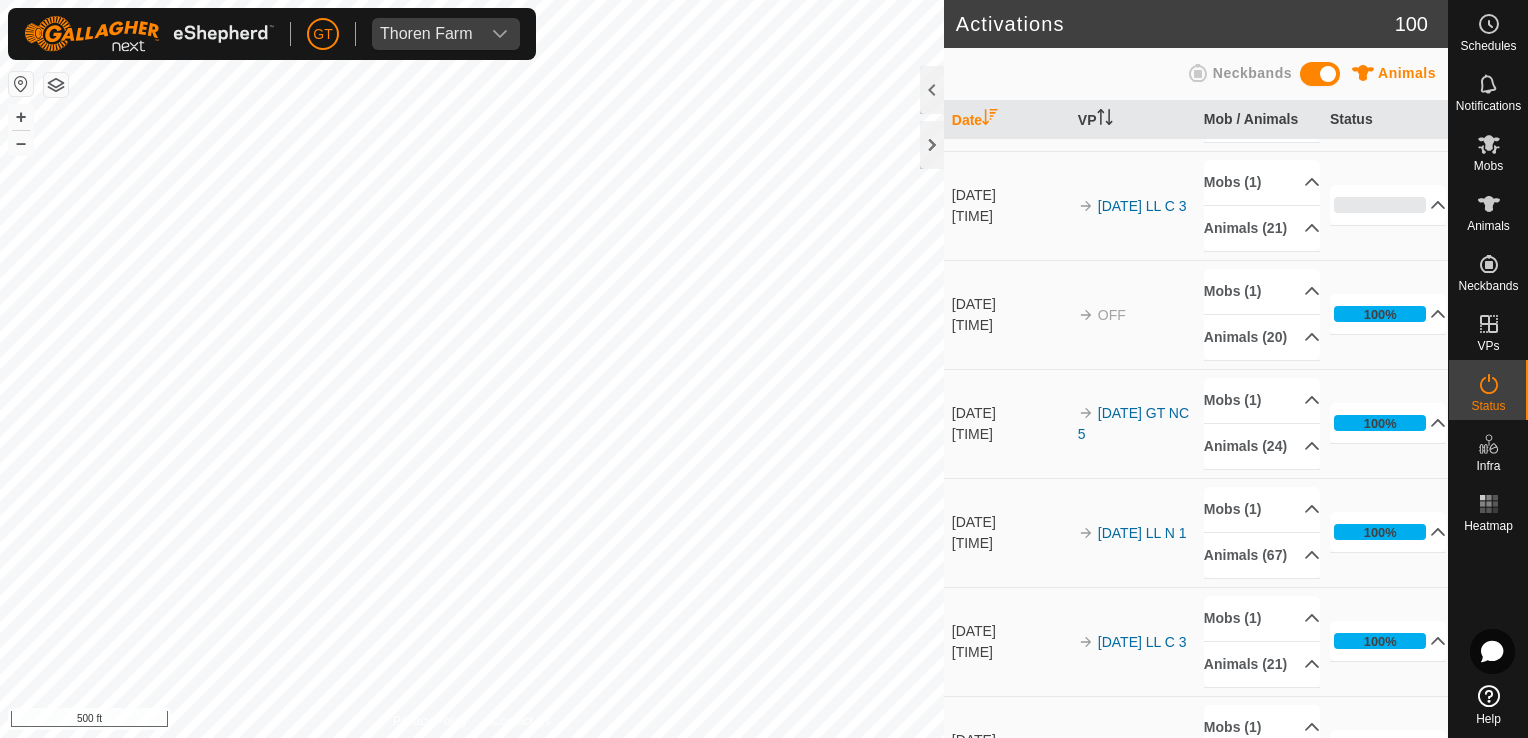 scroll, scrollTop: 200, scrollLeft: 0, axis: vertical 